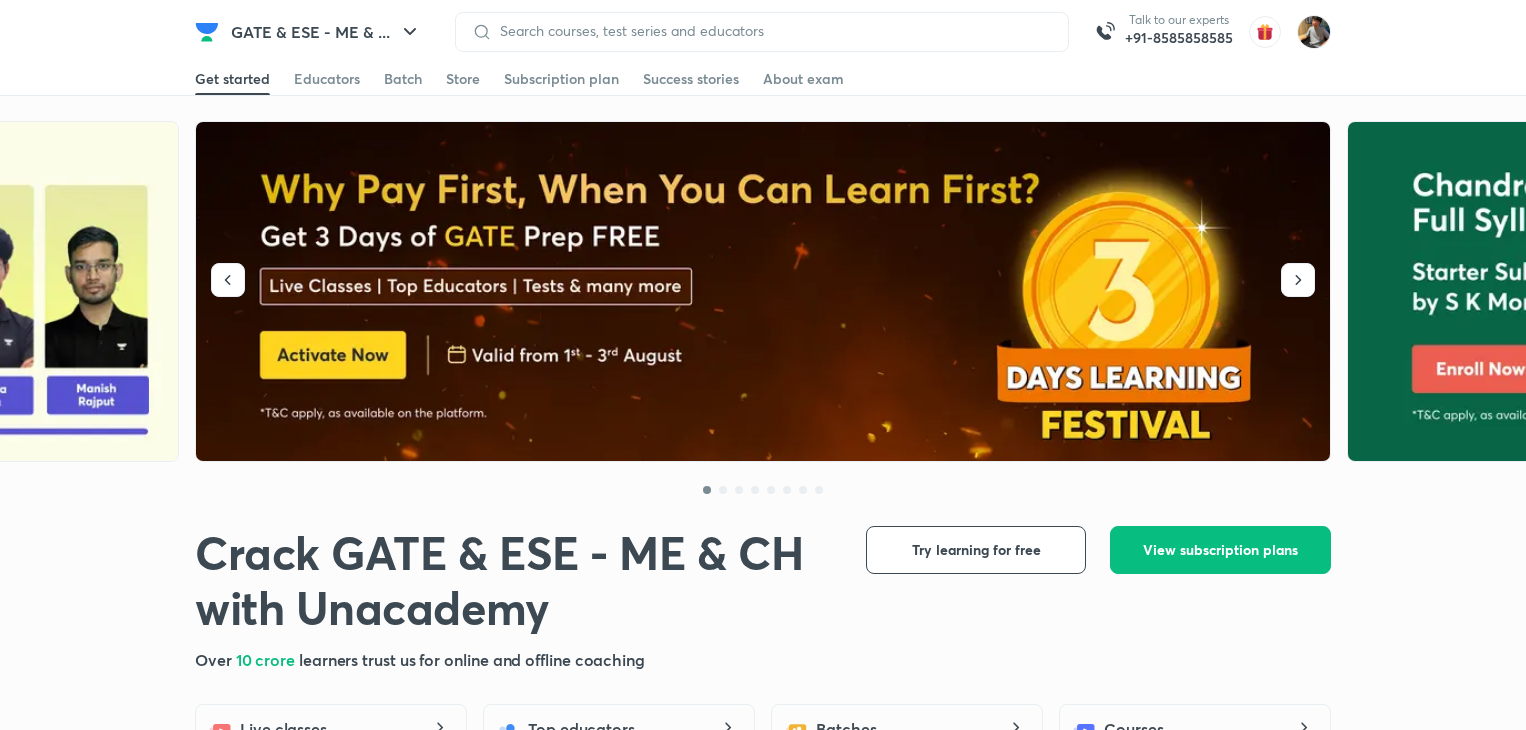 scroll, scrollTop: 0, scrollLeft: 0, axis: both 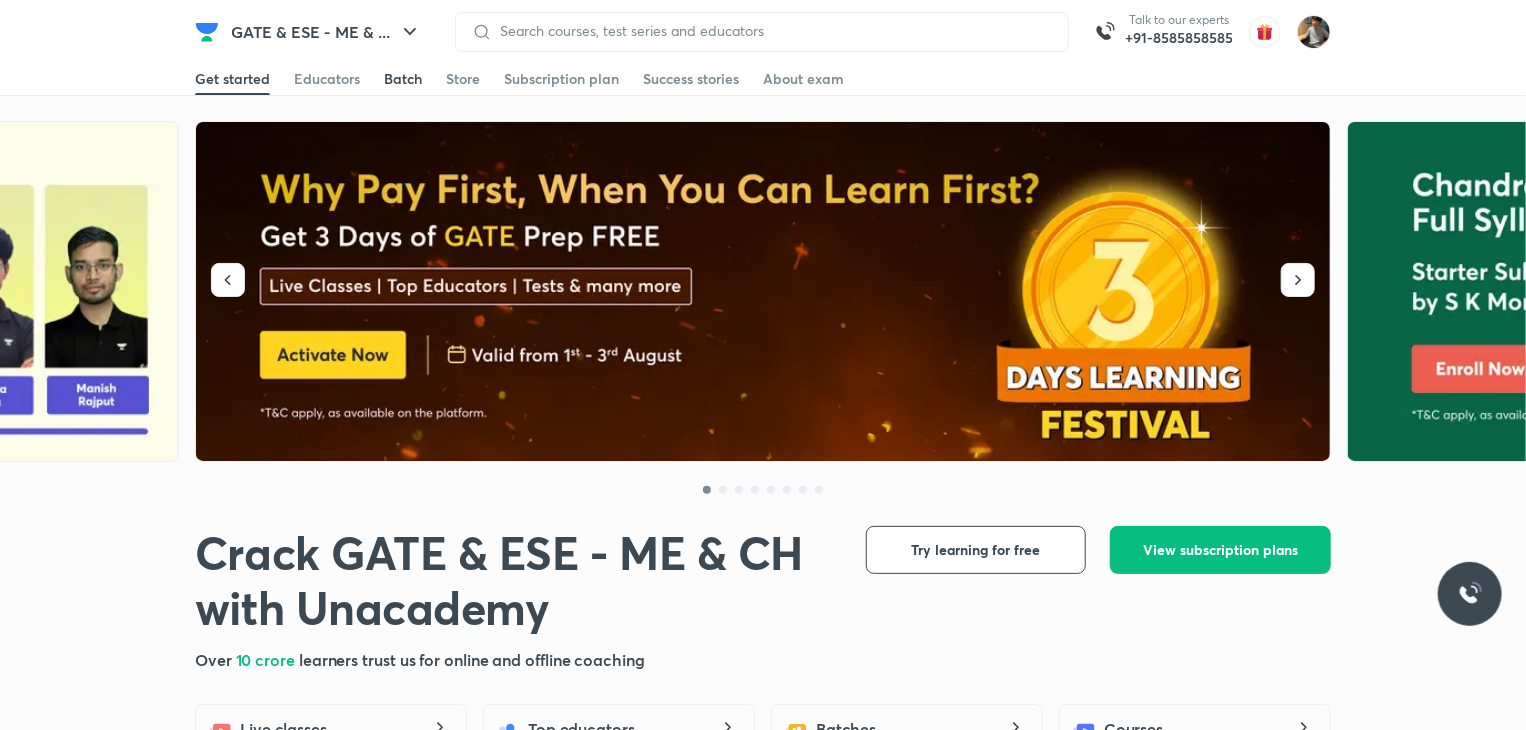 click on "Batch" at bounding box center [403, 79] 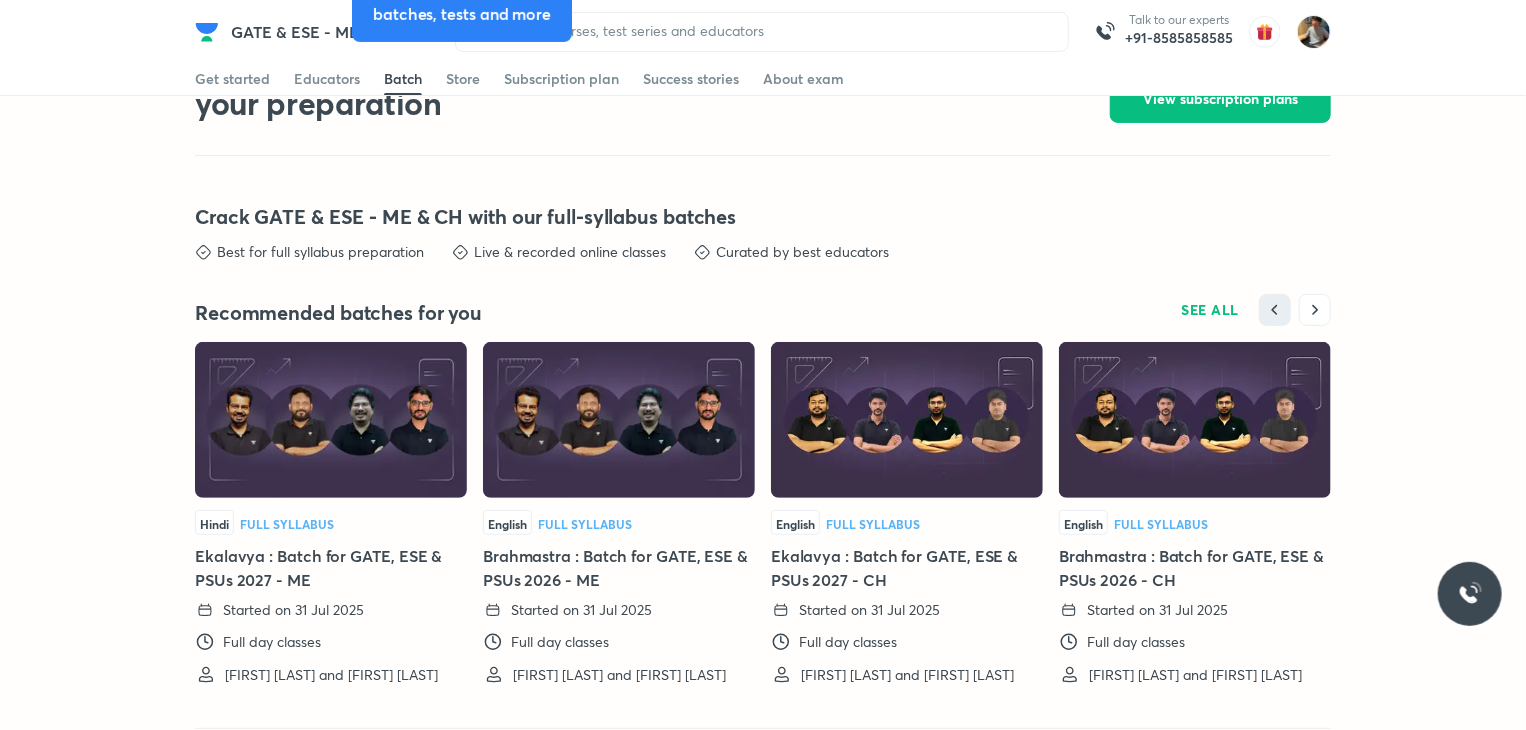 scroll, scrollTop: 3888, scrollLeft: 0, axis: vertical 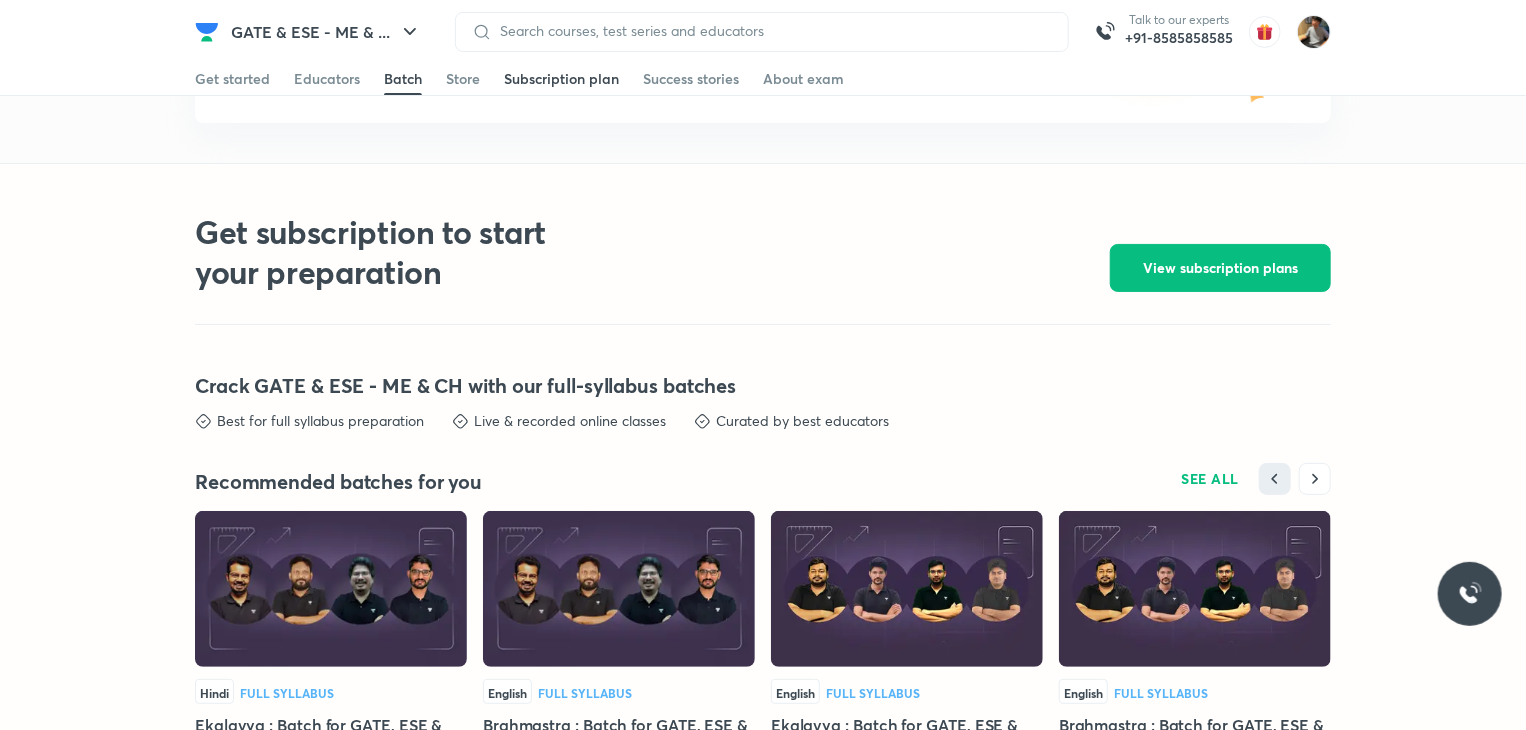 click on "Subscription plan" at bounding box center [561, 79] 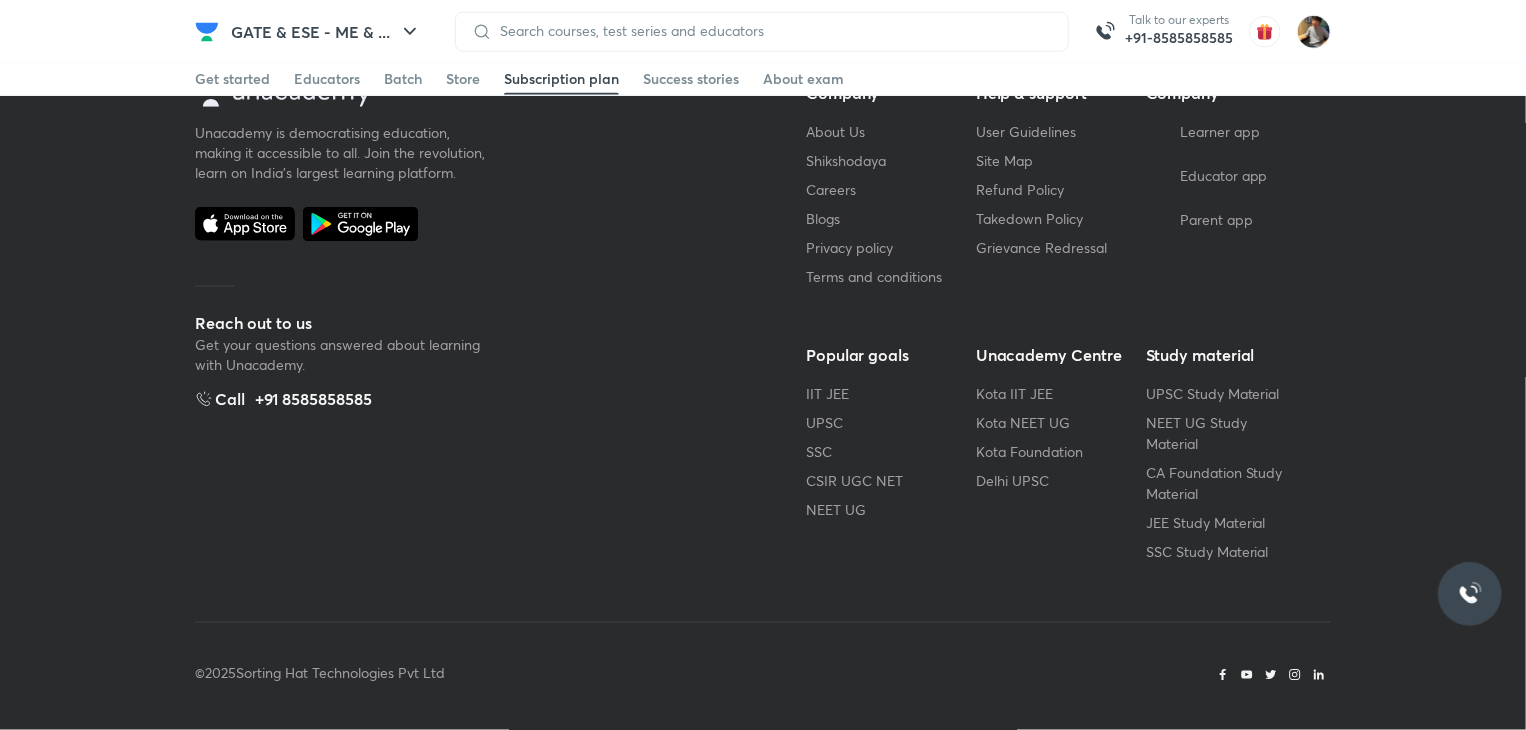 scroll, scrollTop: 0, scrollLeft: 0, axis: both 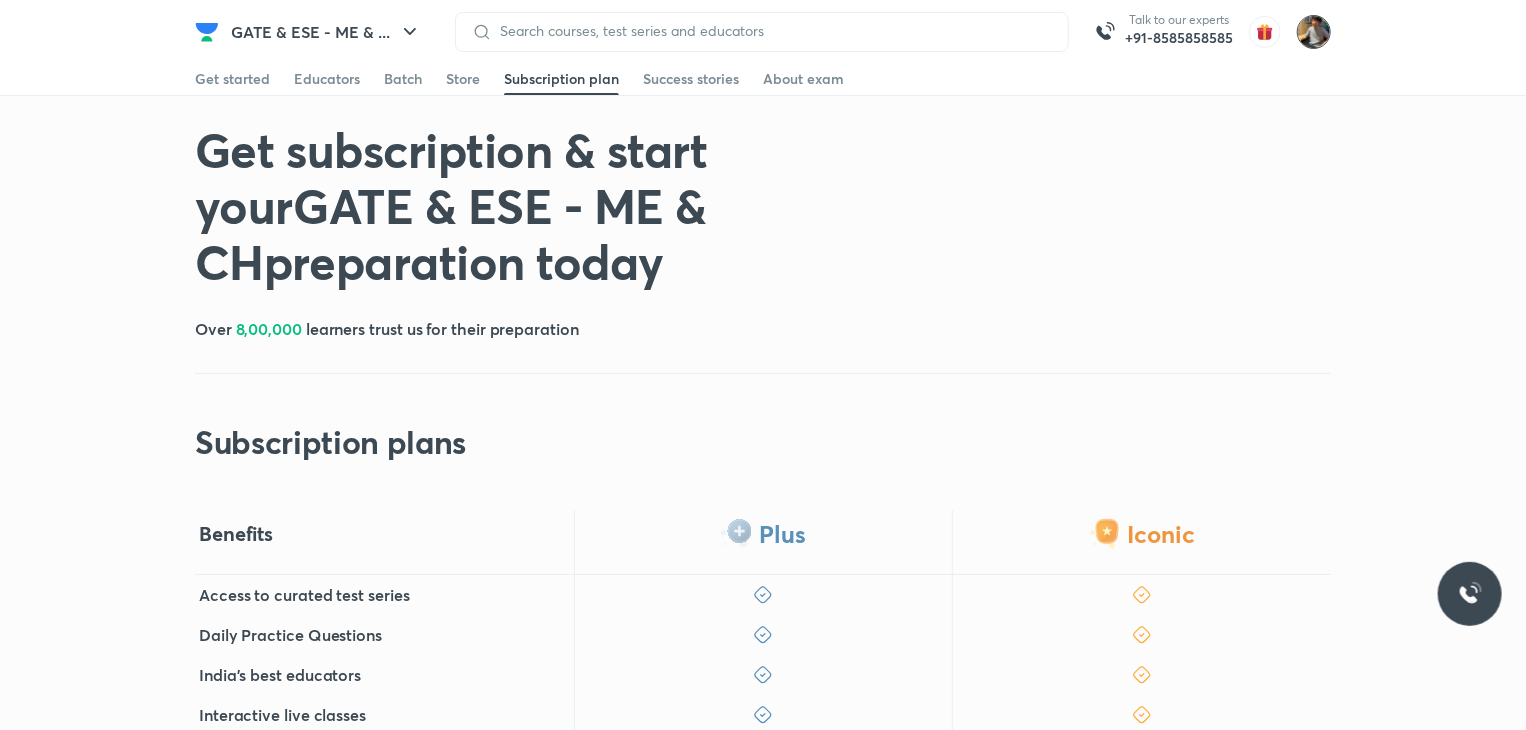 click at bounding box center (1314, 32) 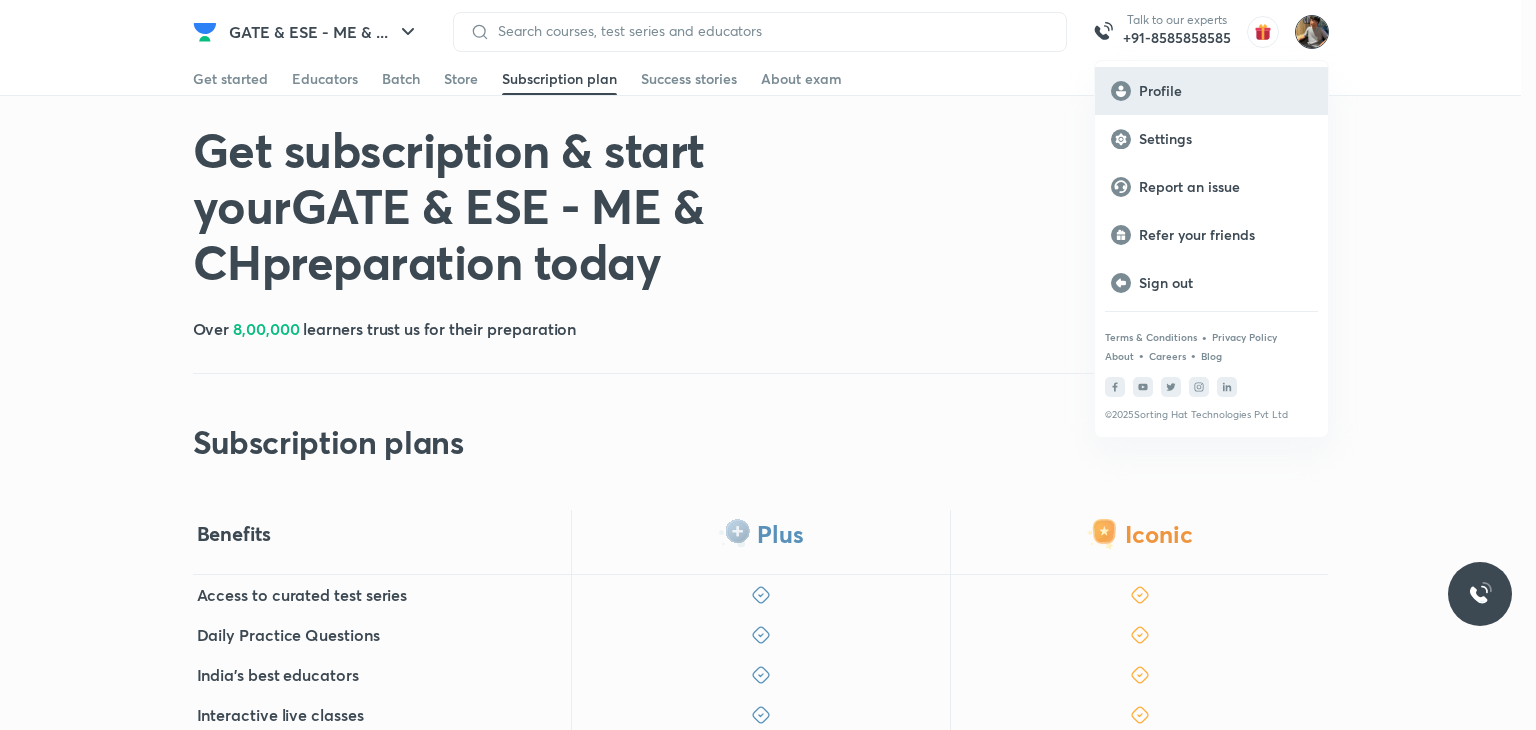 click on "Profile" at bounding box center [1225, 91] 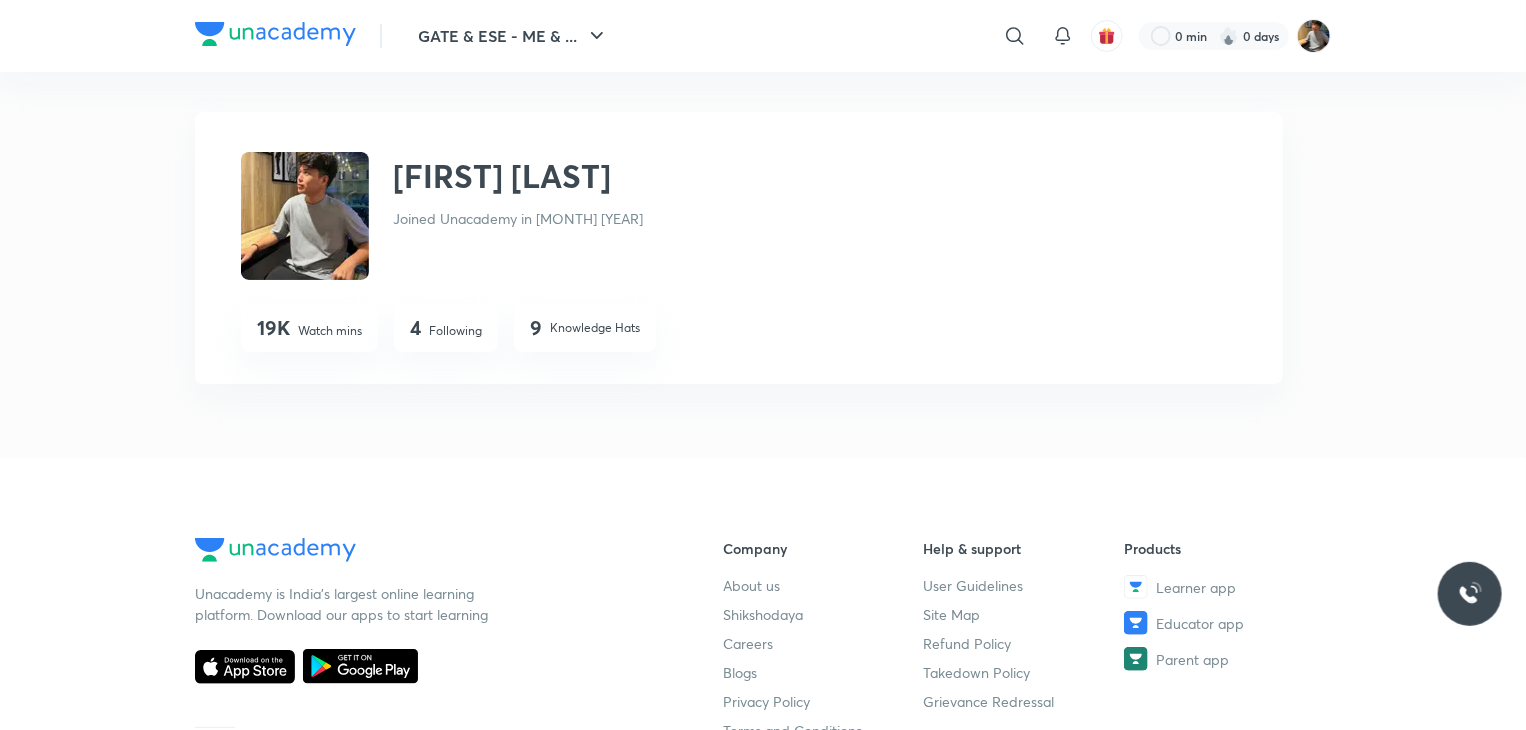 click at bounding box center [275, 34] 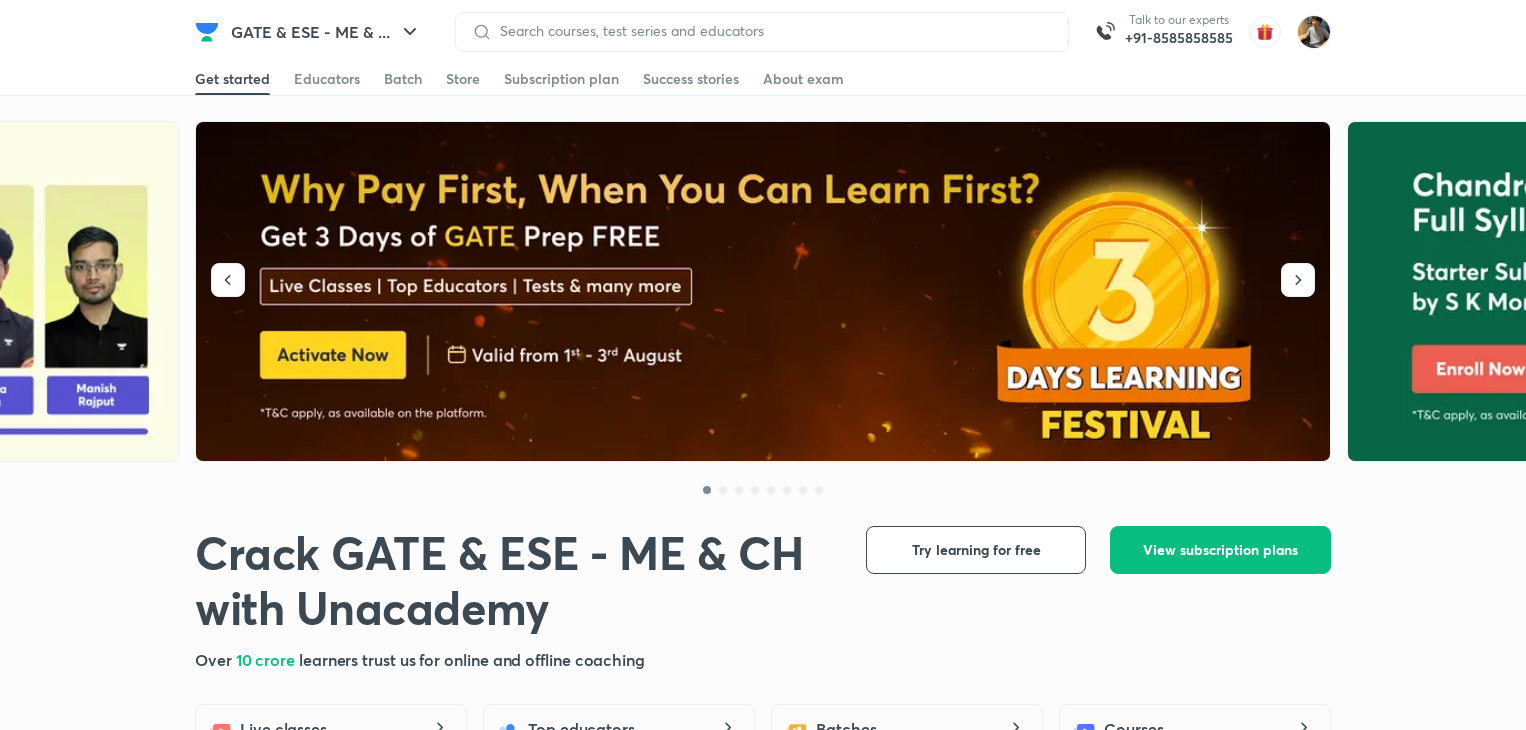 scroll, scrollTop: 0, scrollLeft: 0, axis: both 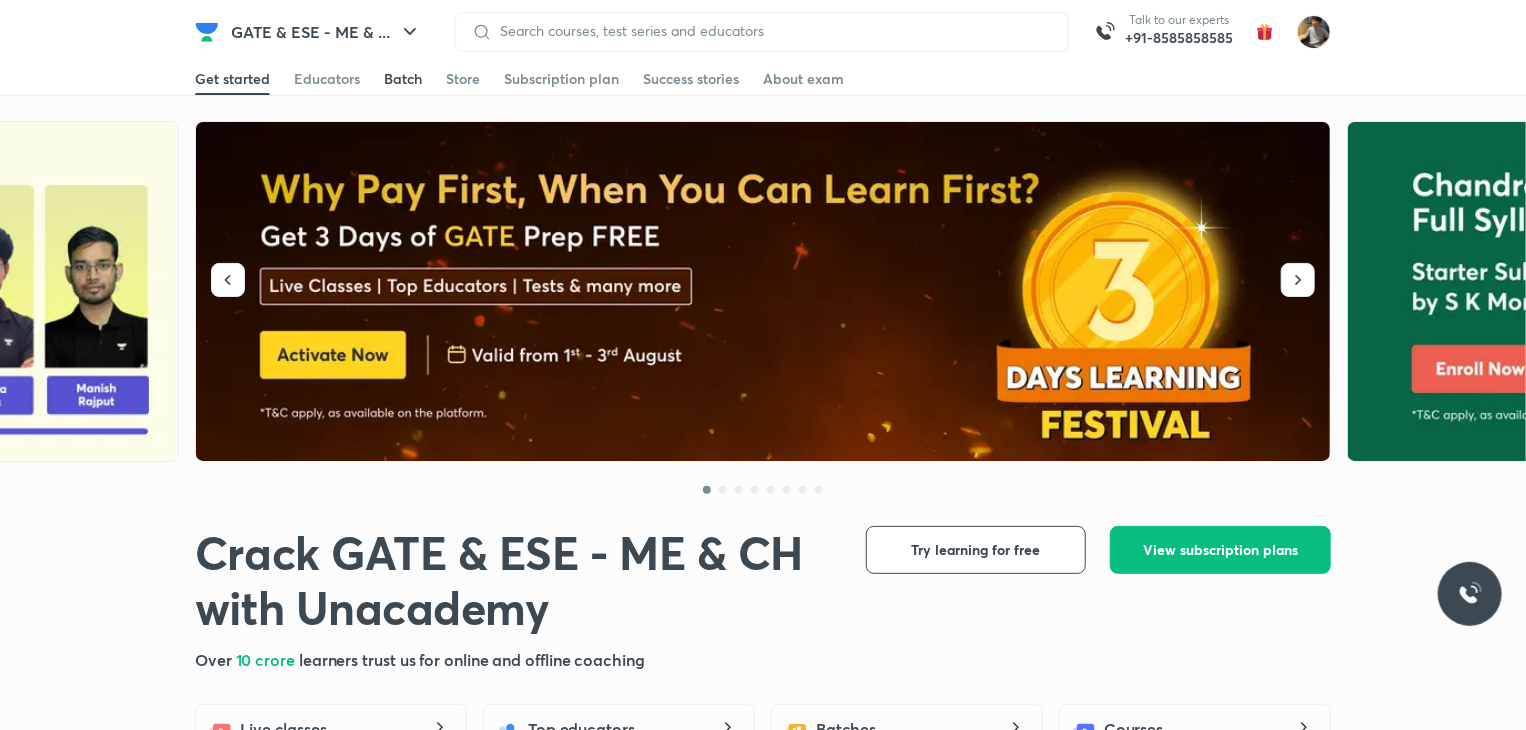 click on "Batch" at bounding box center (403, 79) 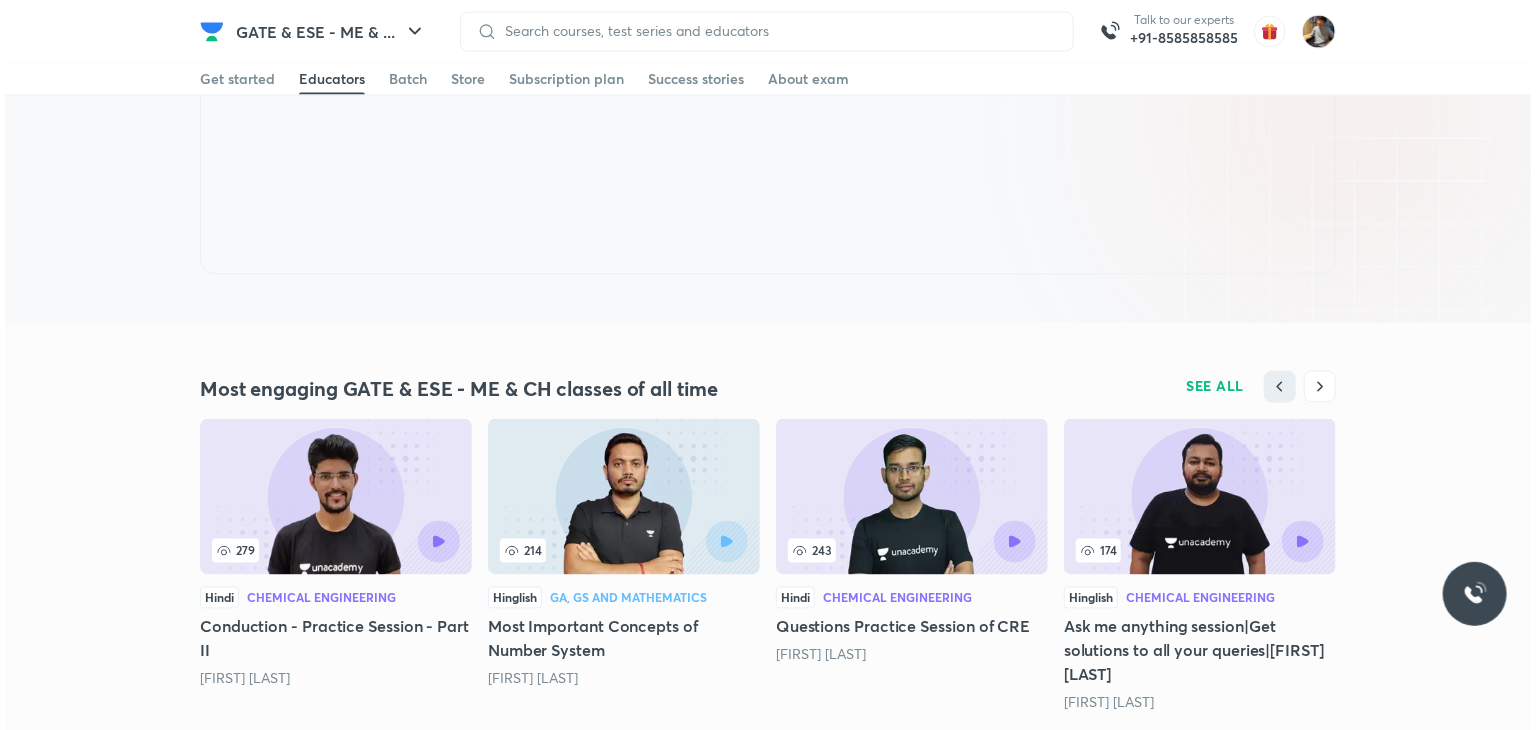 scroll, scrollTop: 1440, scrollLeft: 0, axis: vertical 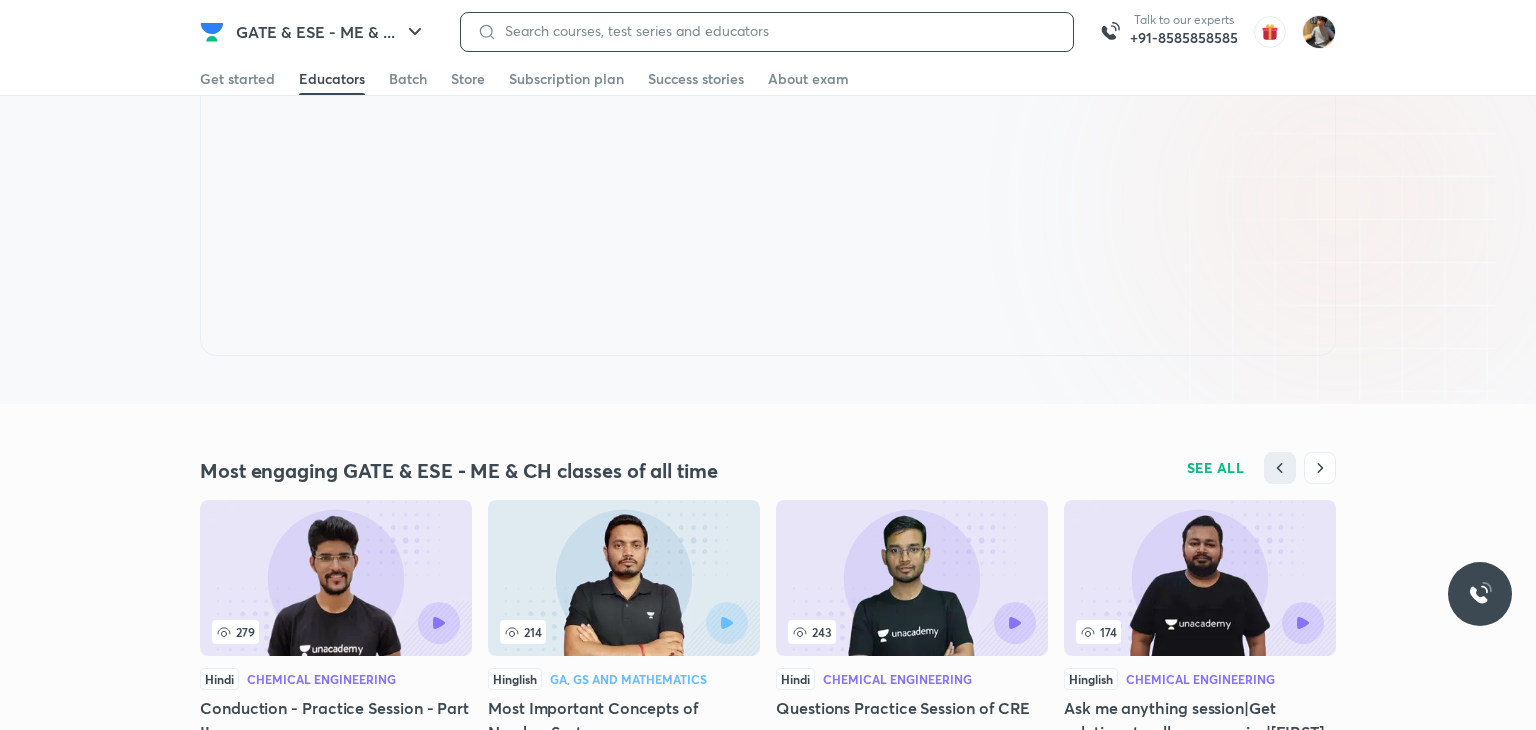 click at bounding box center (777, 31) 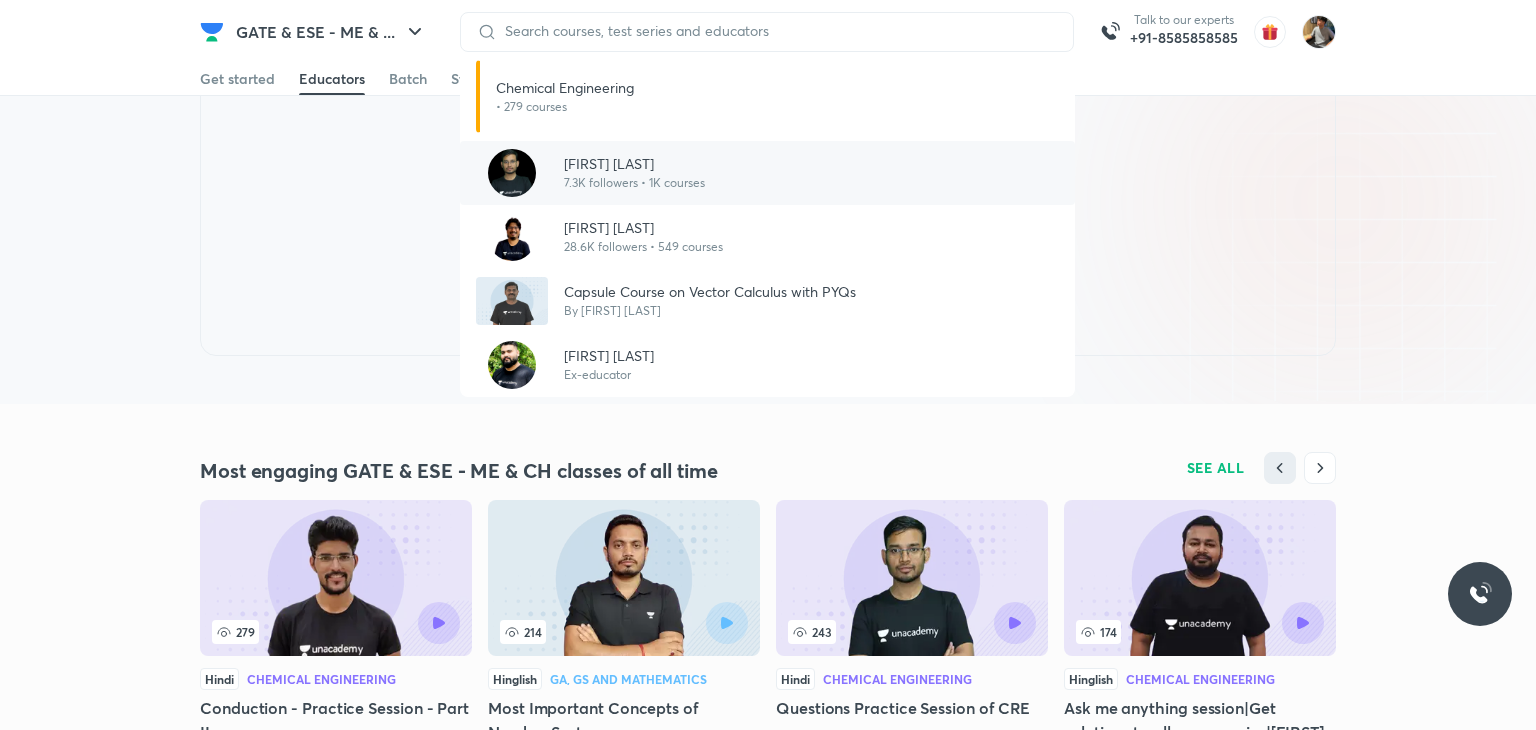 click on "7.3K followers • 1K courses" at bounding box center [634, 183] 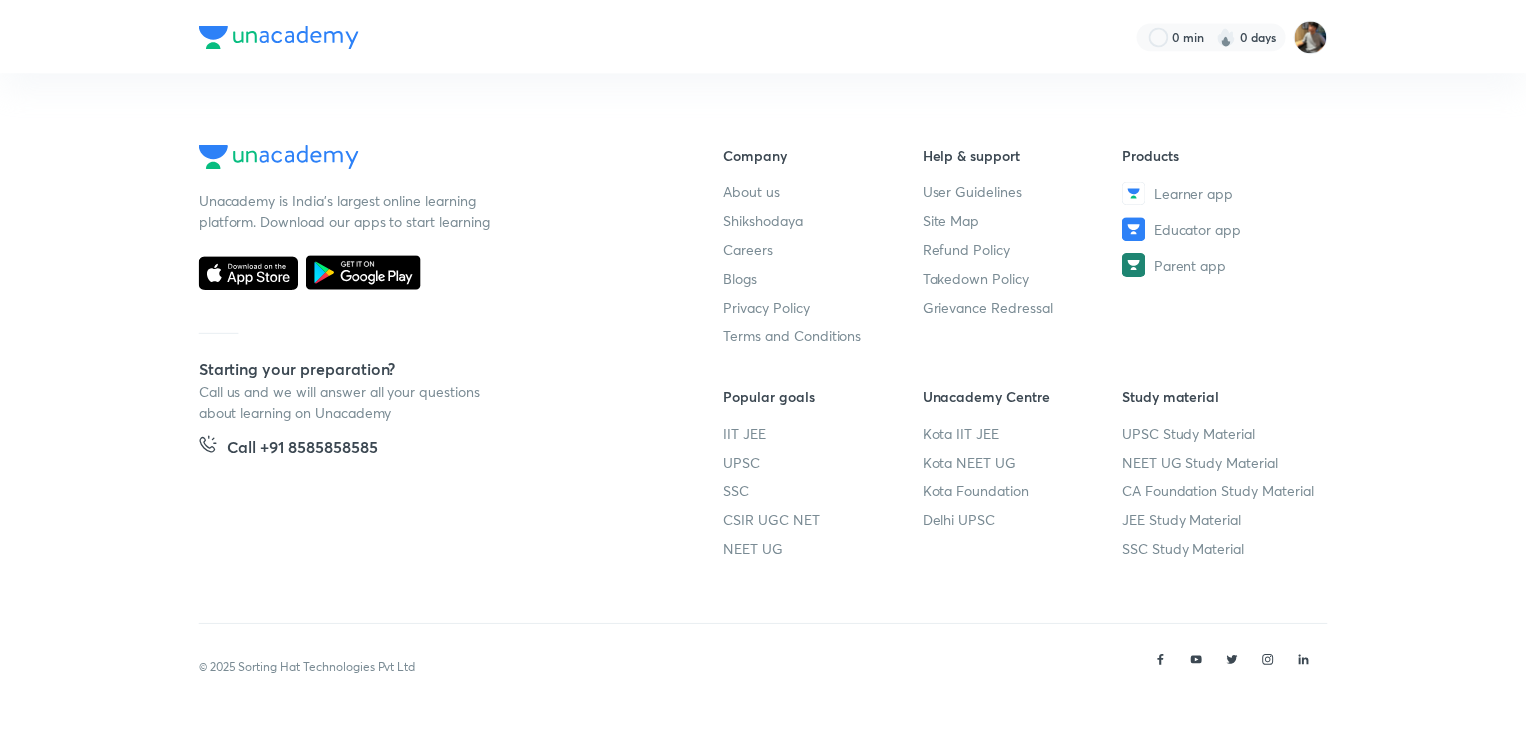 scroll, scrollTop: 0, scrollLeft: 0, axis: both 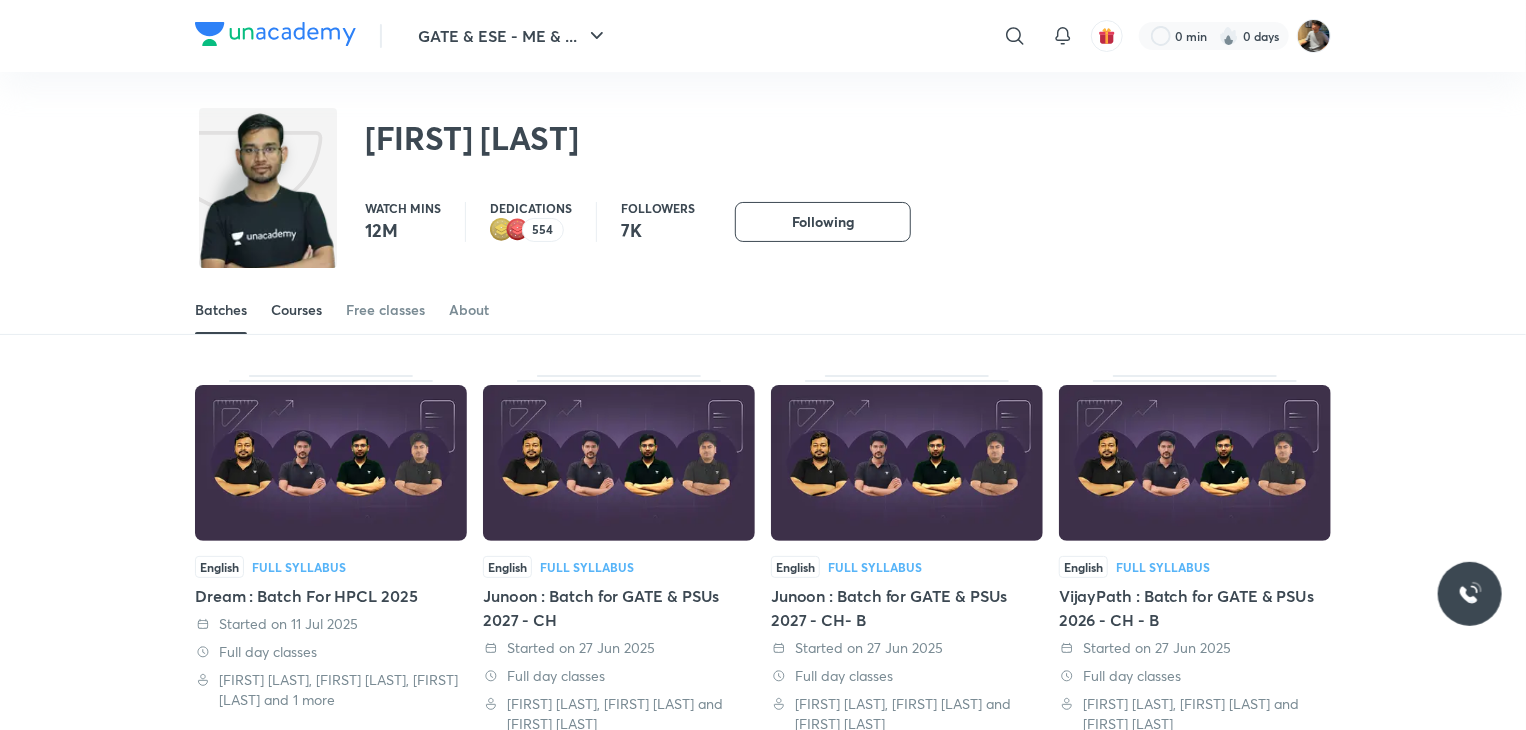 click on "Courses" at bounding box center (296, 310) 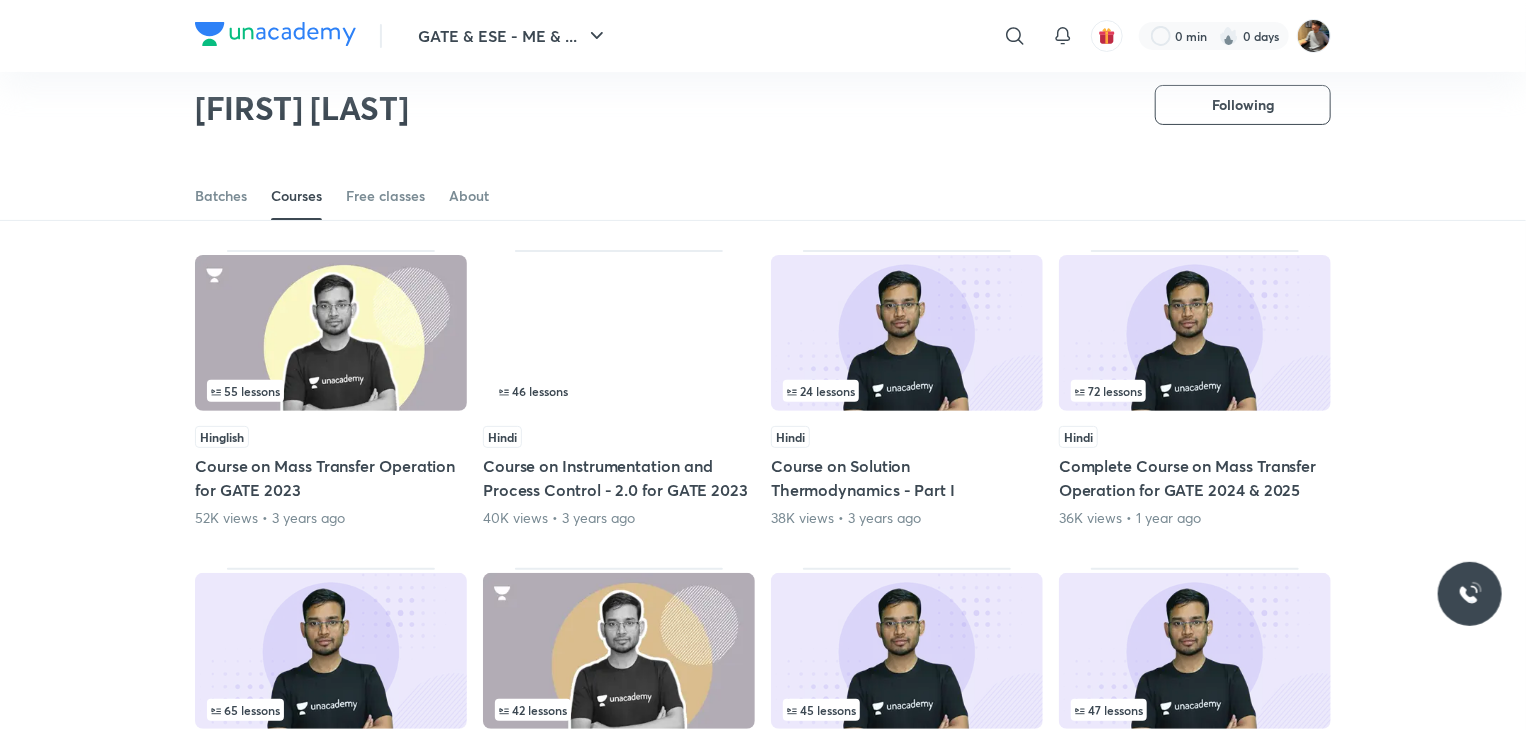scroll, scrollTop: 0, scrollLeft: 0, axis: both 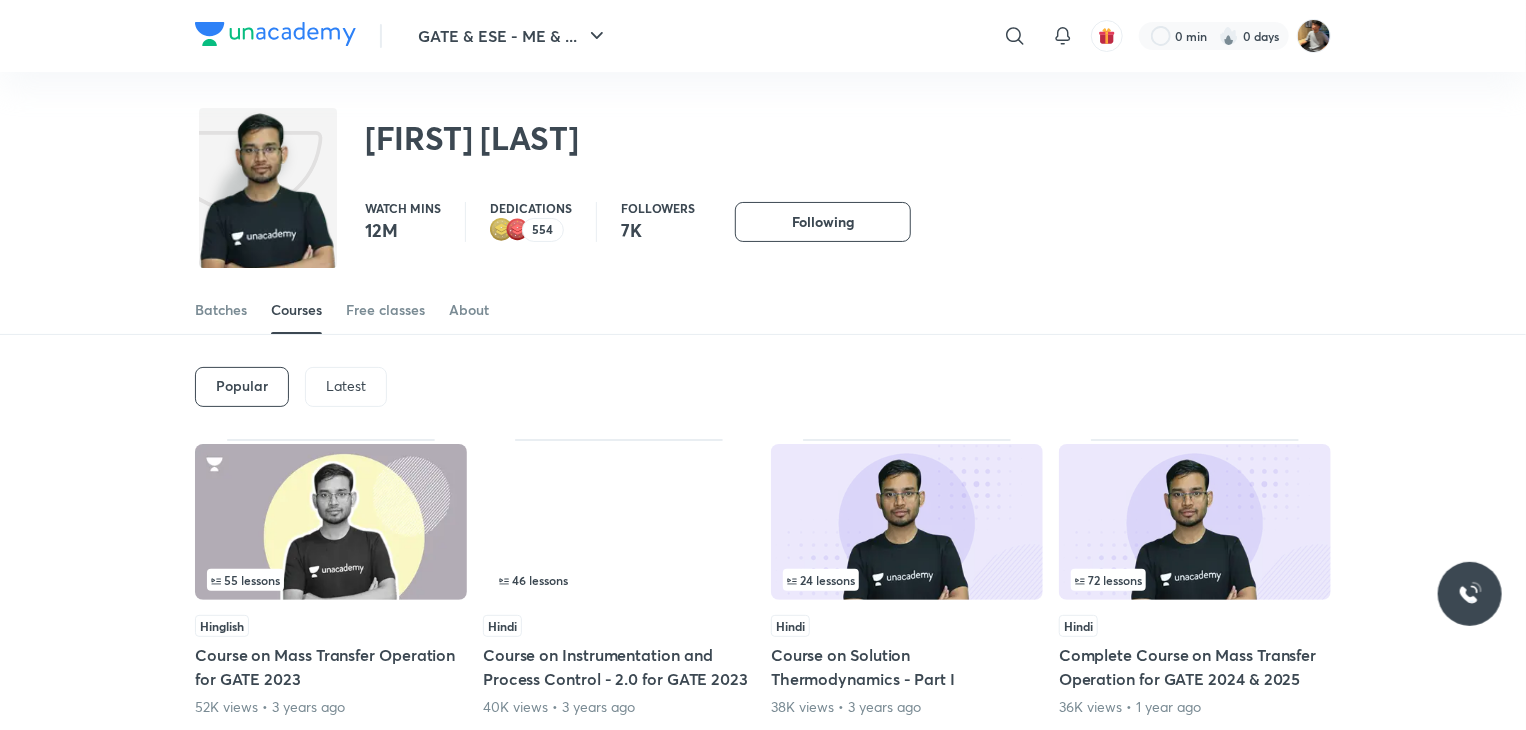 click on "Latest" at bounding box center [346, 387] 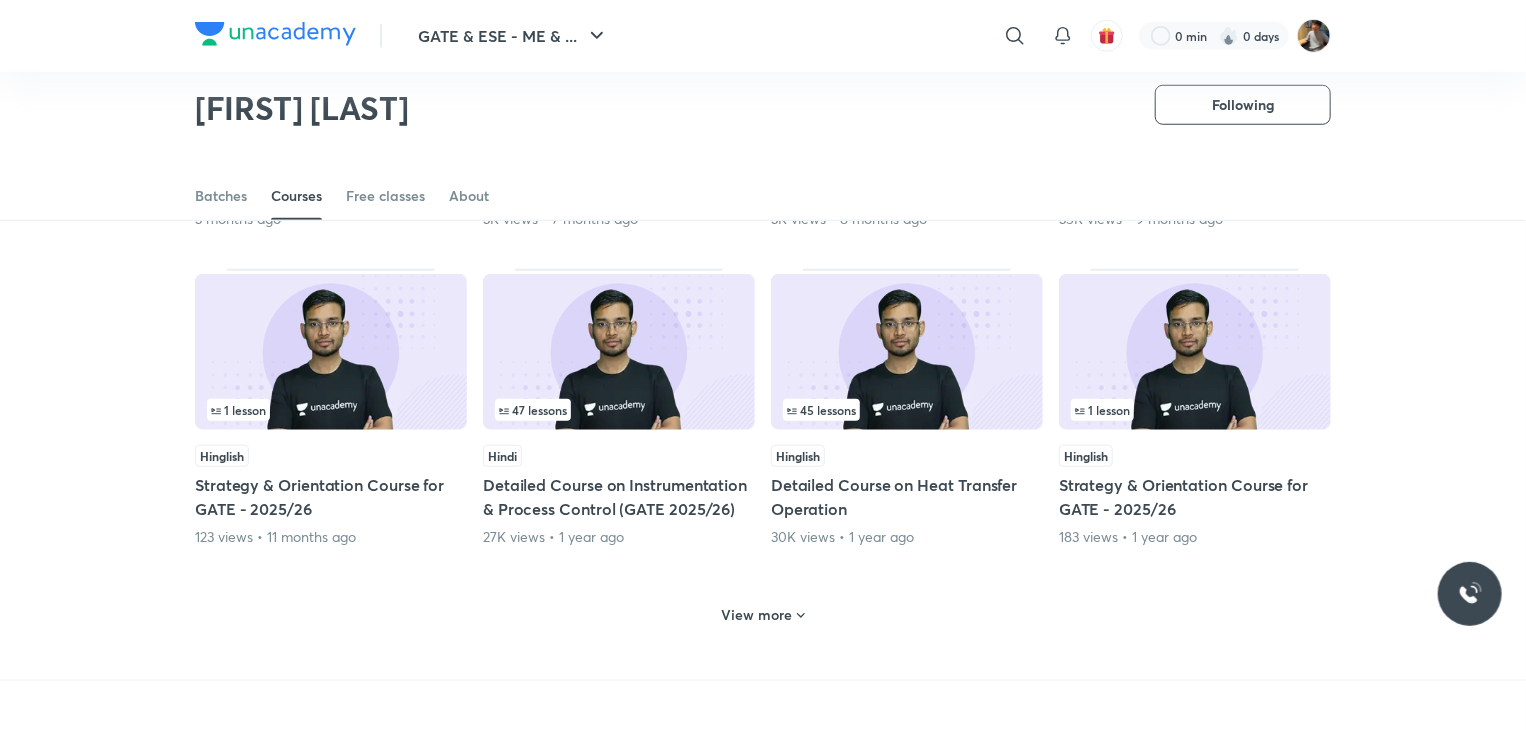 scroll, scrollTop: 0, scrollLeft: 0, axis: both 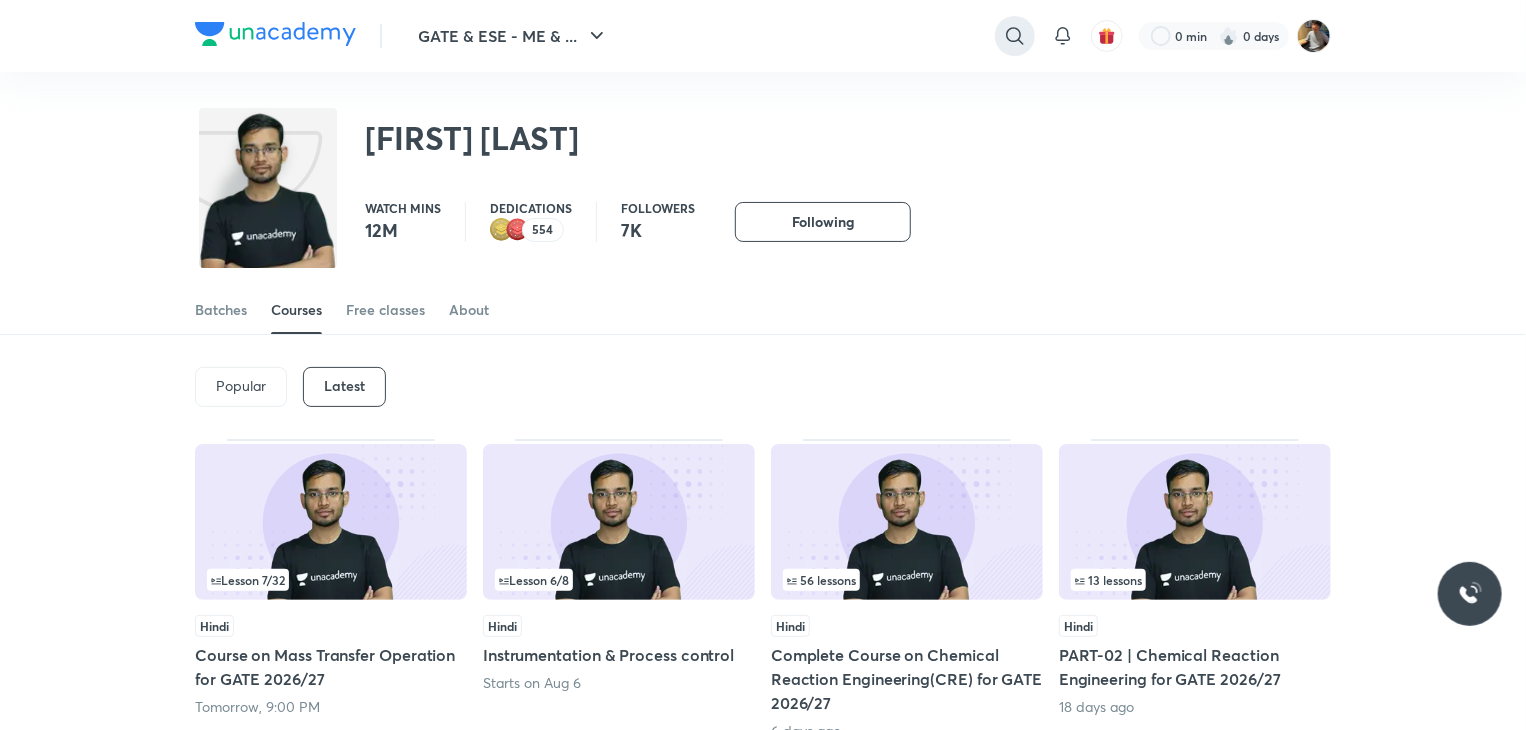 click 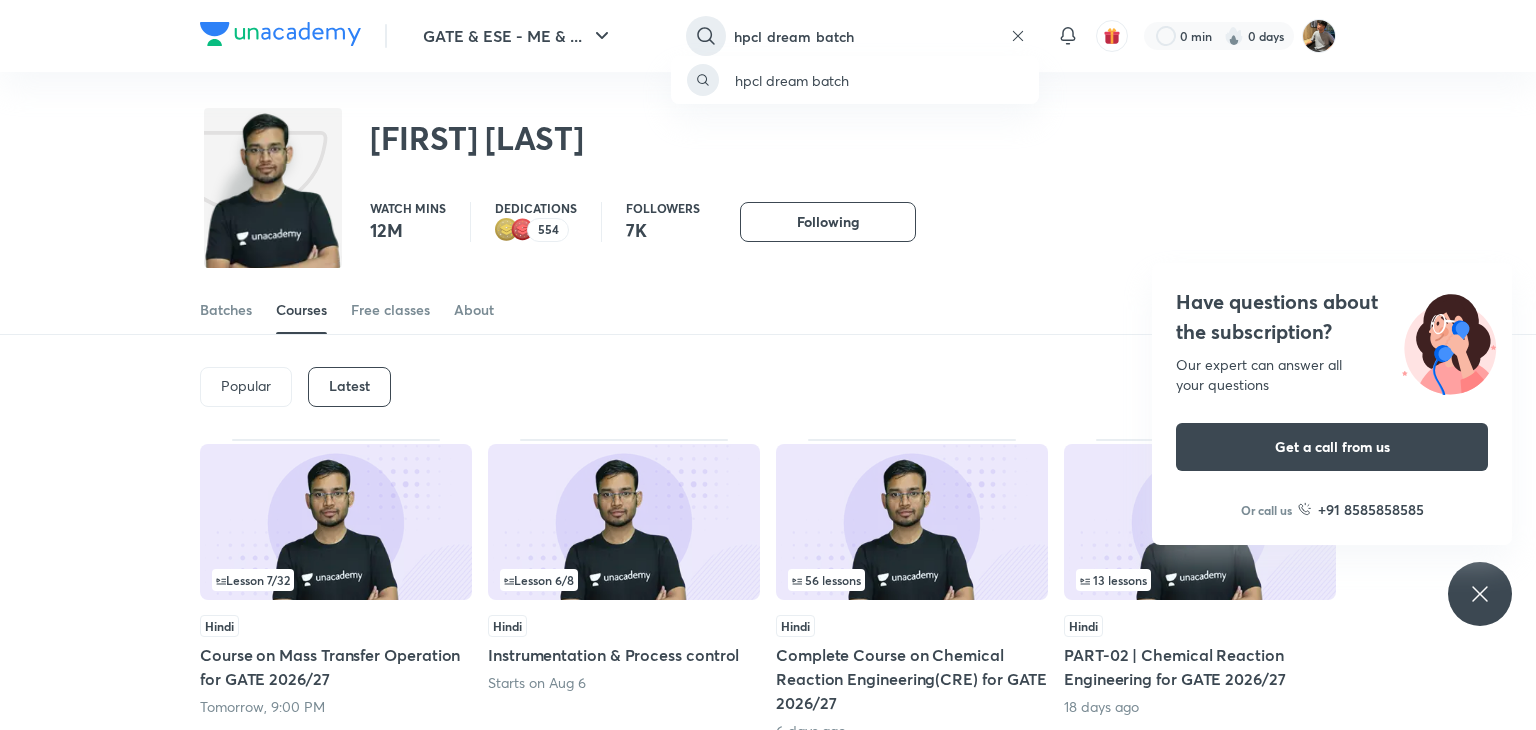 type on "hpcl dream batch" 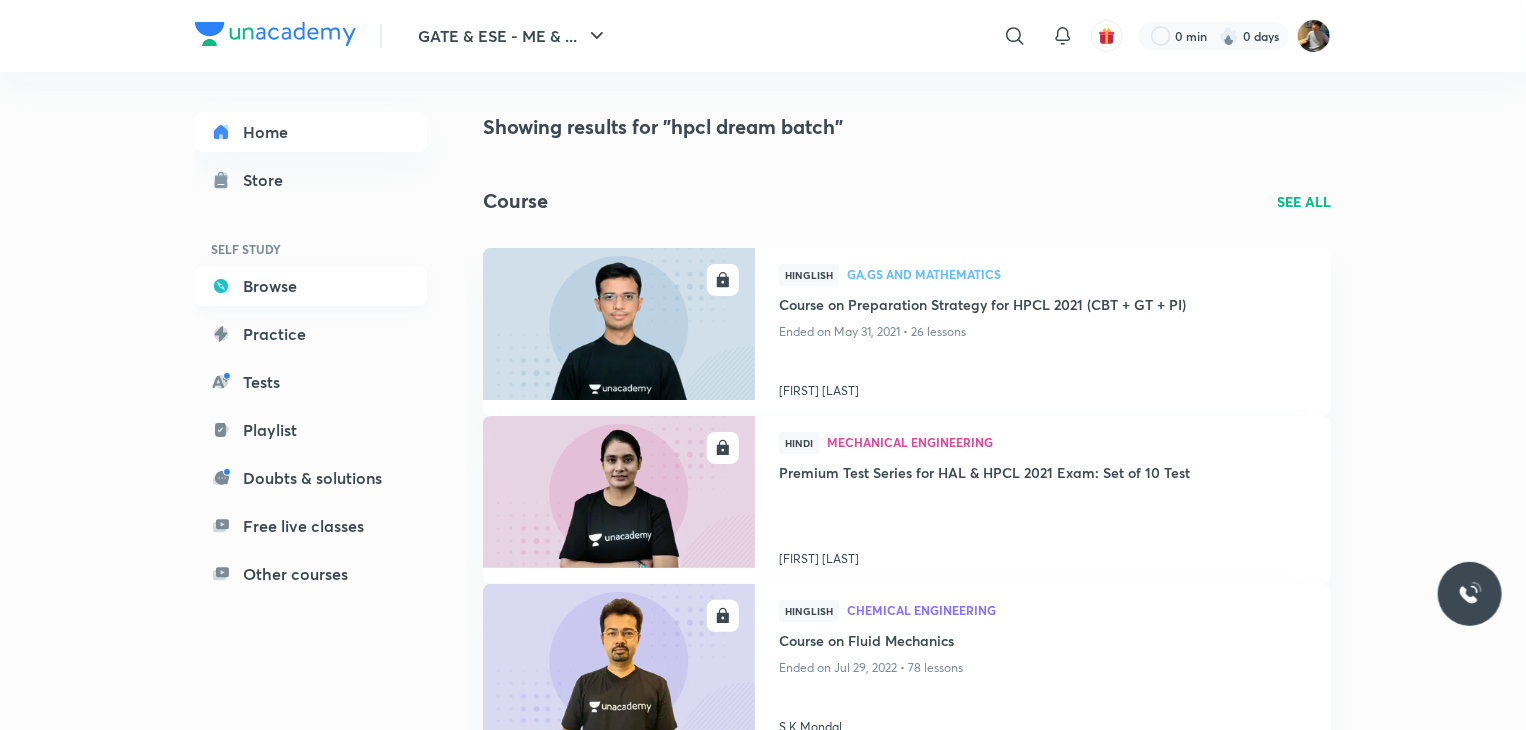 click on "Browse" at bounding box center (311, 286) 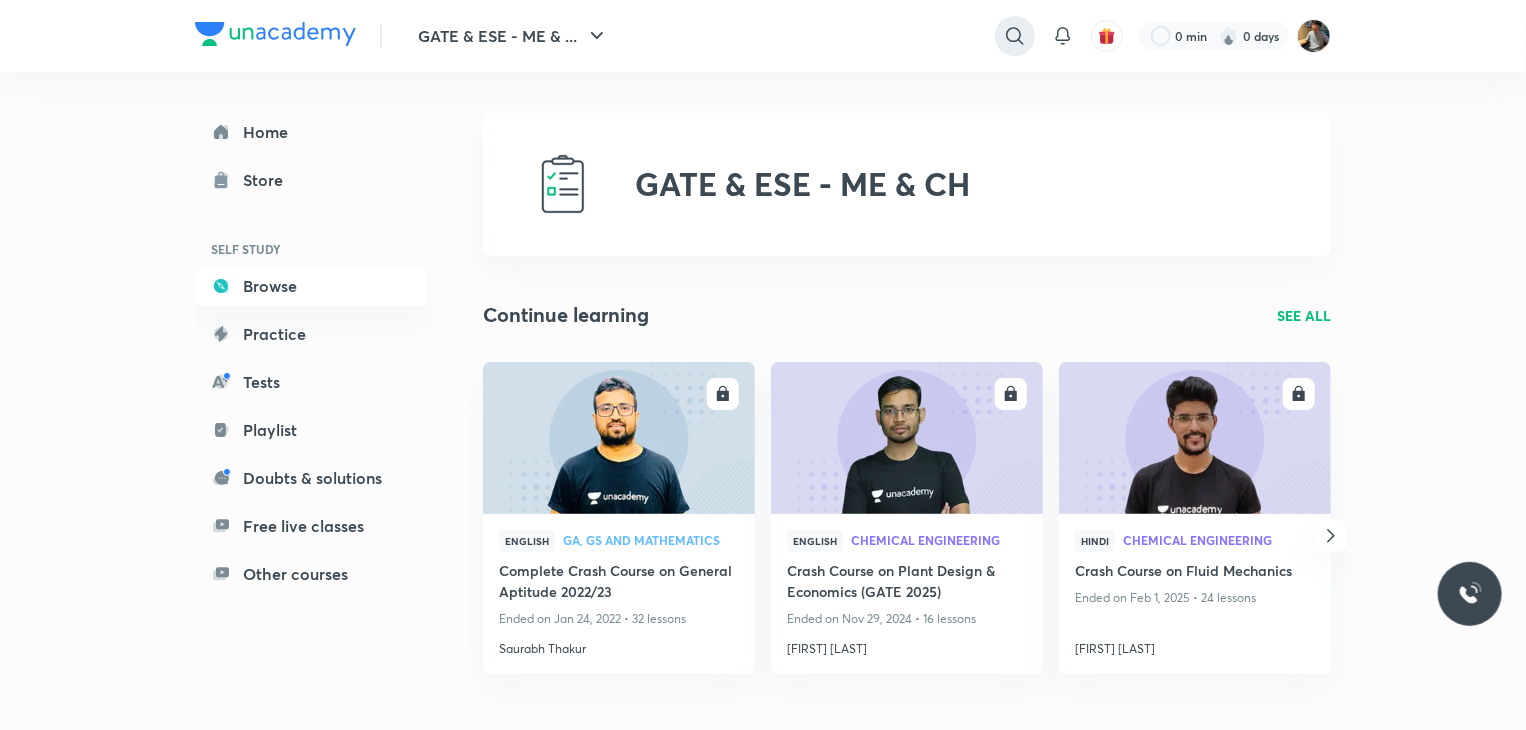 click 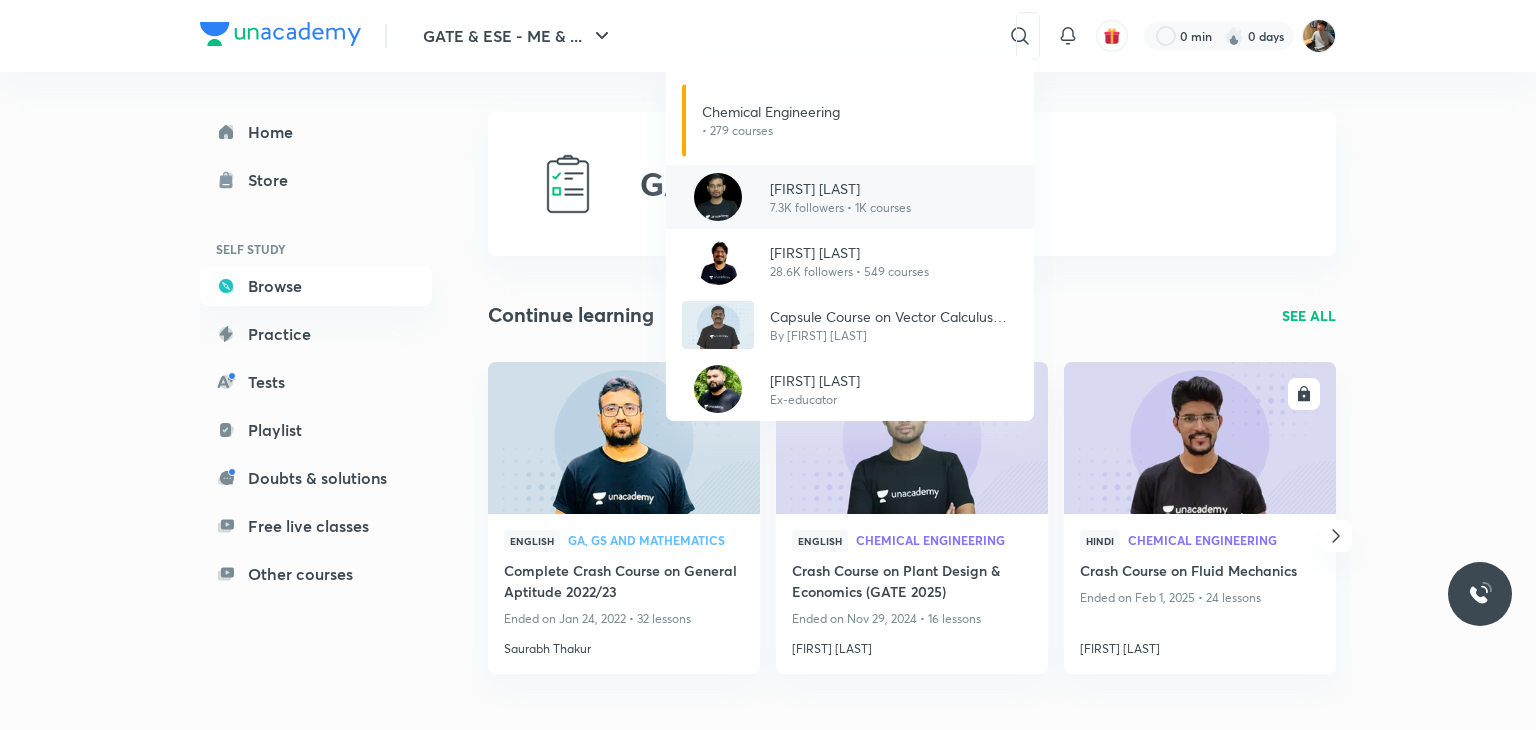 click on "7.3K followers • 1K courses" at bounding box center (840, 208) 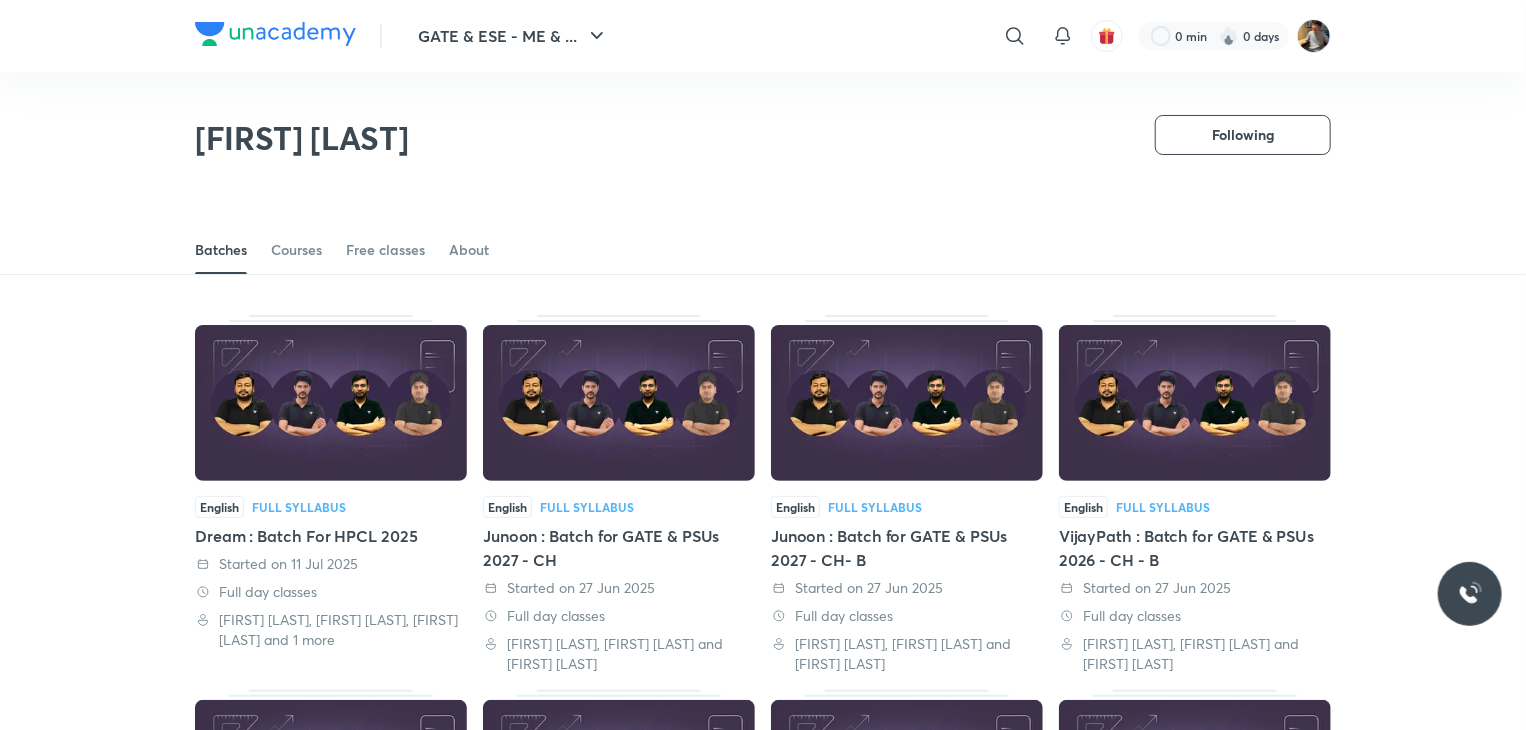 scroll, scrollTop: 112, scrollLeft: 0, axis: vertical 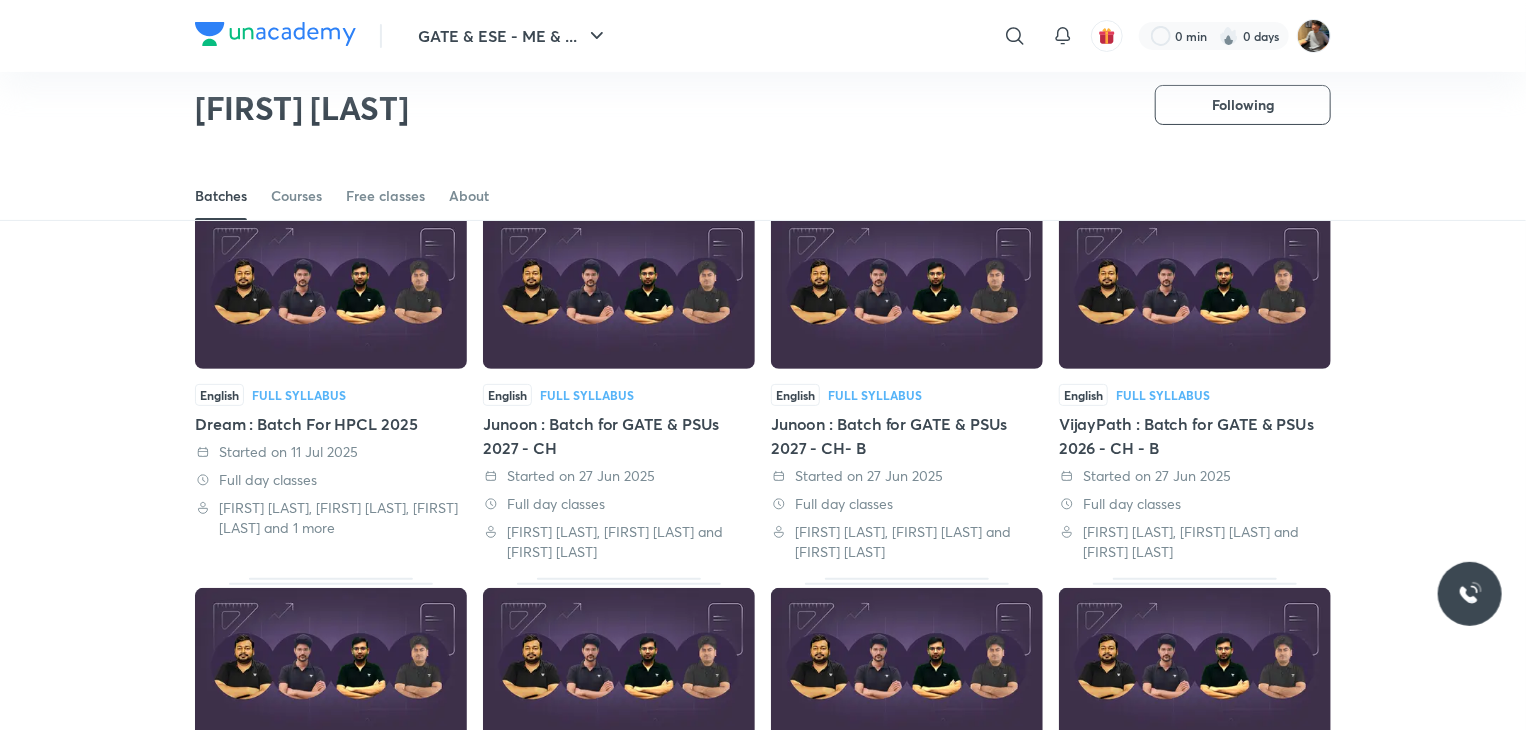 click at bounding box center [331, 291] 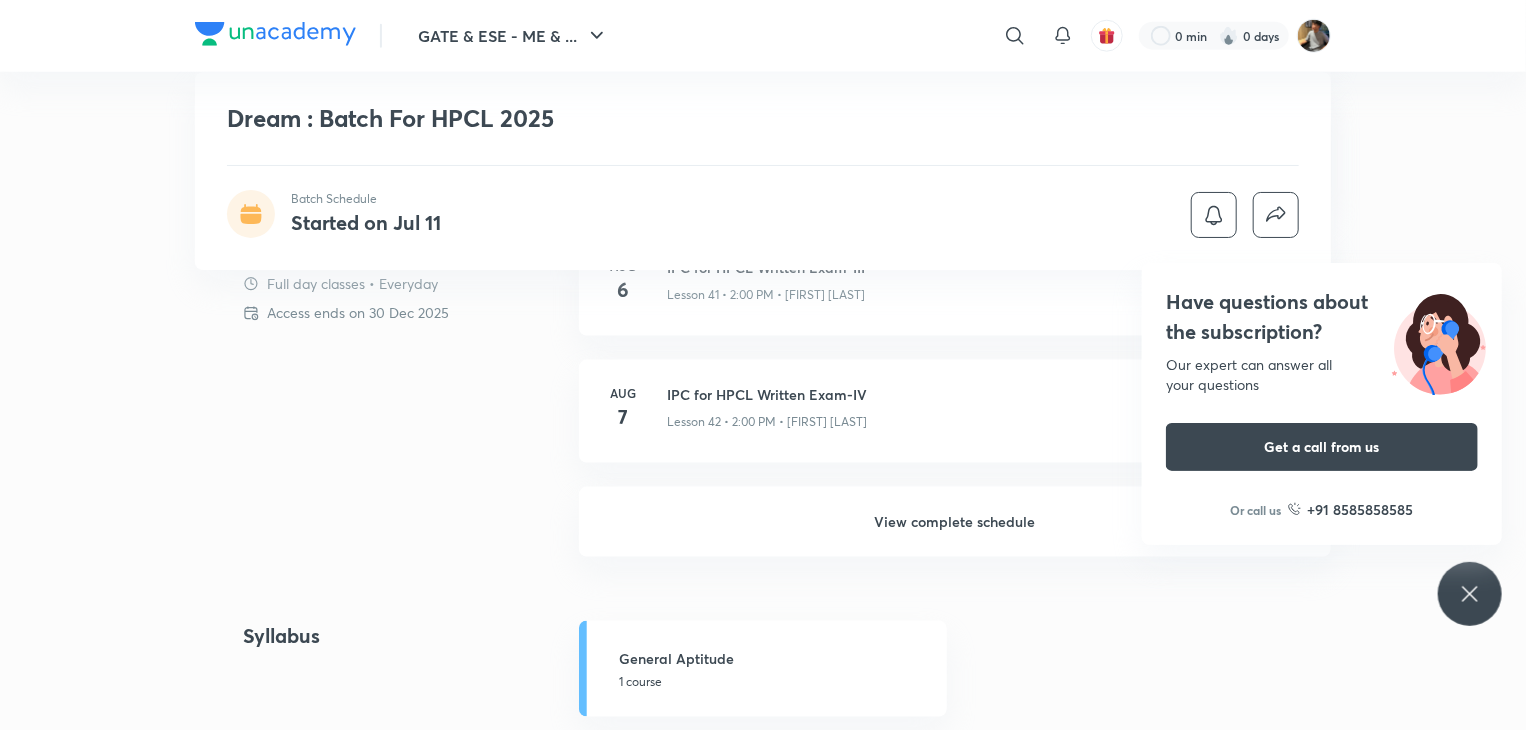 scroll, scrollTop: 1300, scrollLeft: 0, axis: vertical 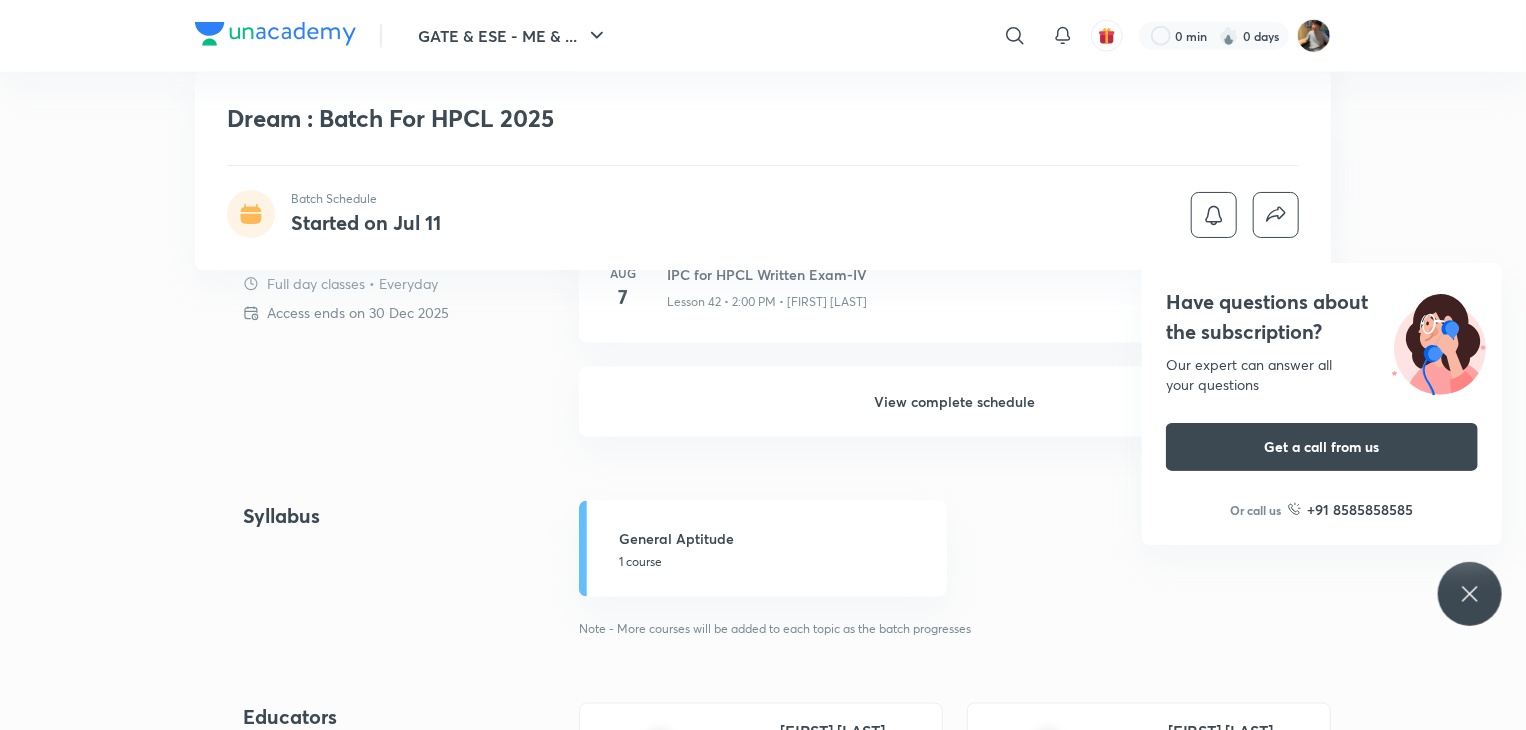 click on "View complete schedule" at bounding box center [955, 402] 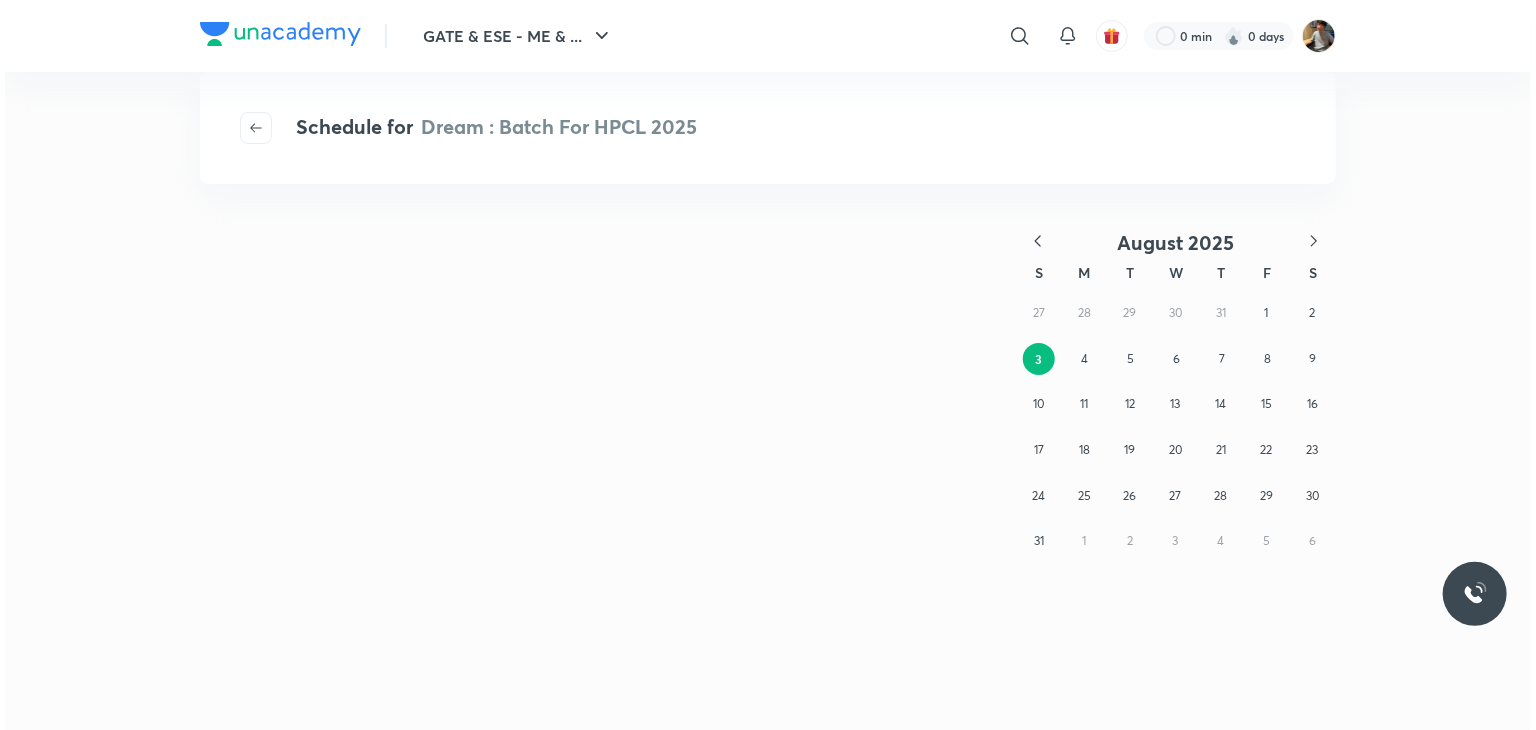 scroll, scrollTop: 0, scrollLeft: 0, axis: both 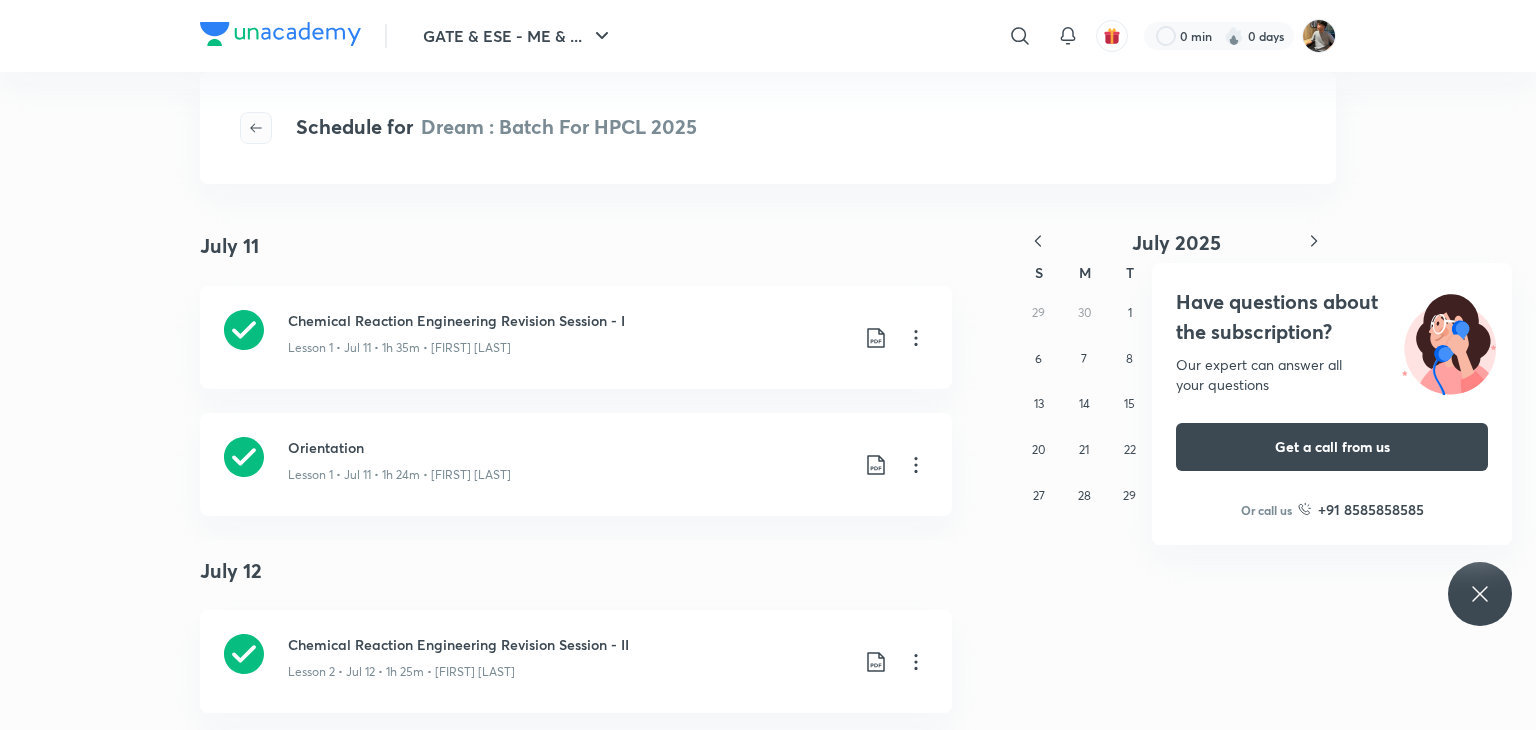 click 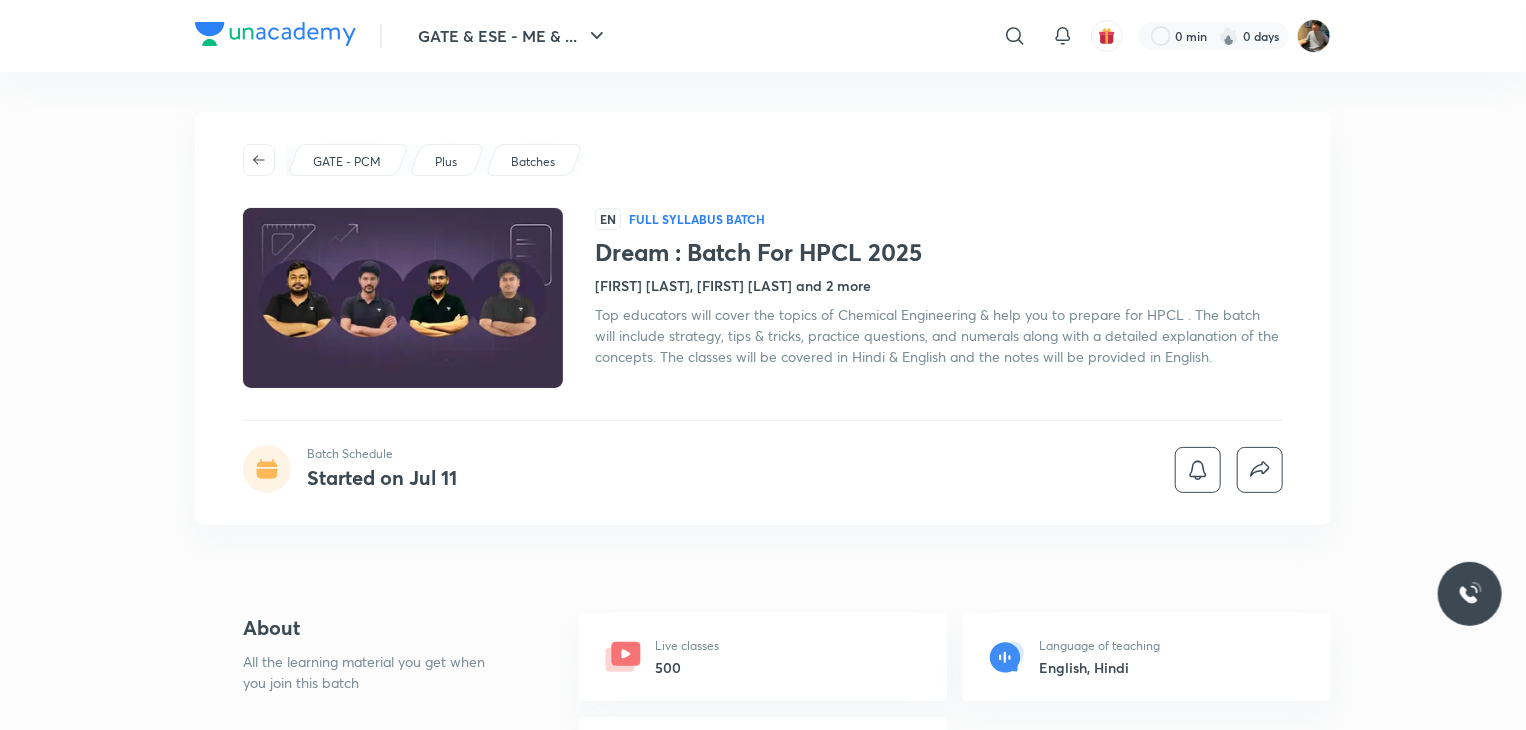 click at bounding box center (1470, 594) 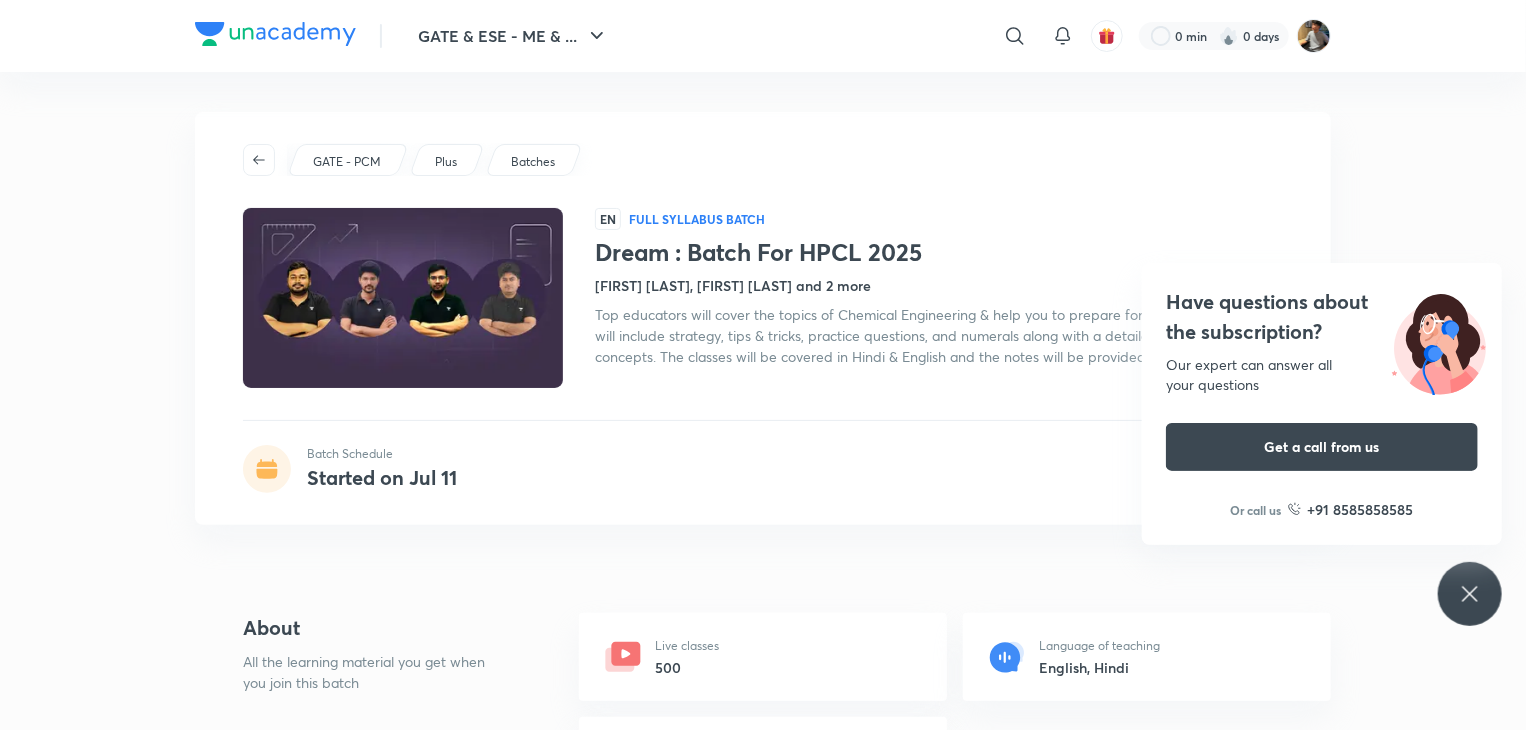 click 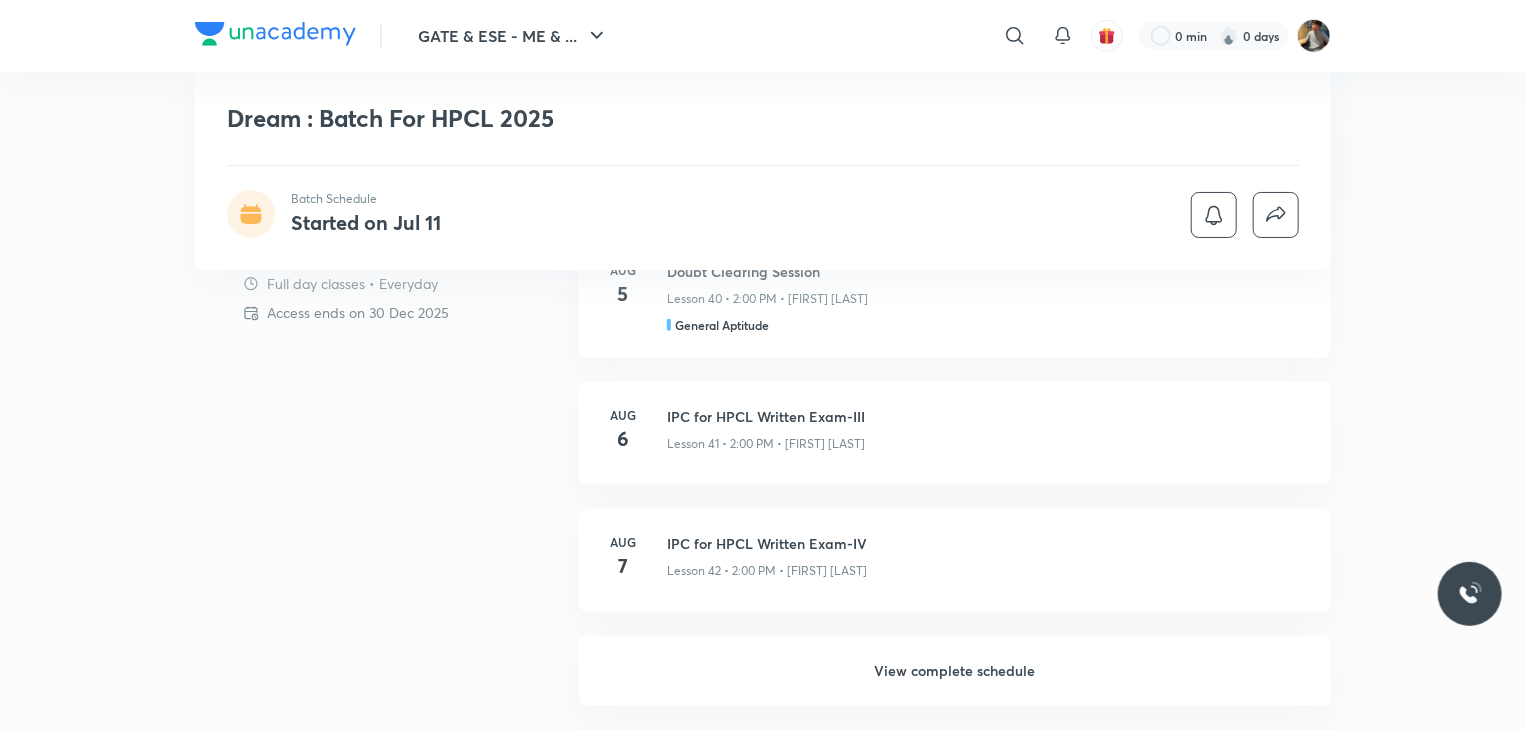 scroll, scrollTop: 1032, scrollLeft: 0, axis: vertical 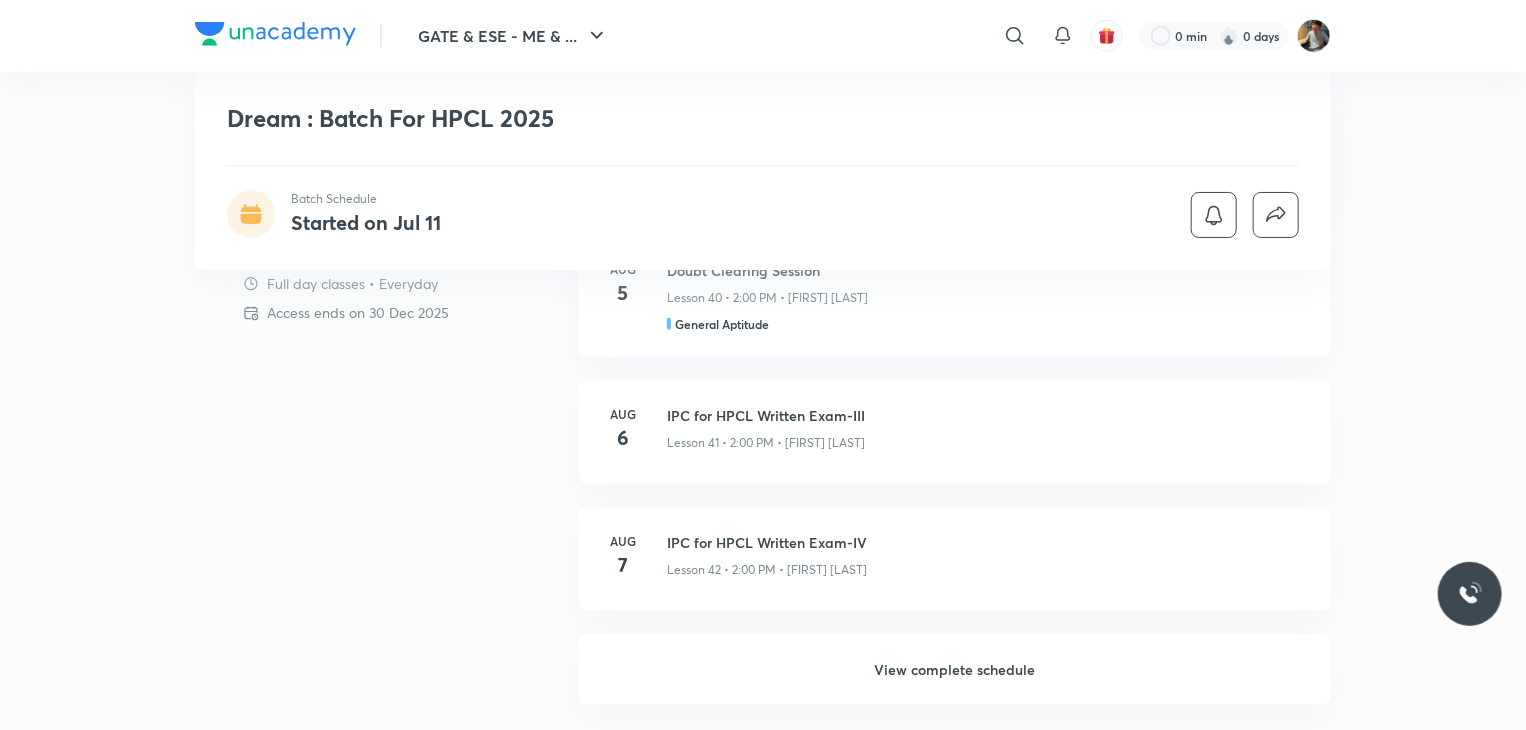click on "View complete schedule" at bounding box center (955, 670) 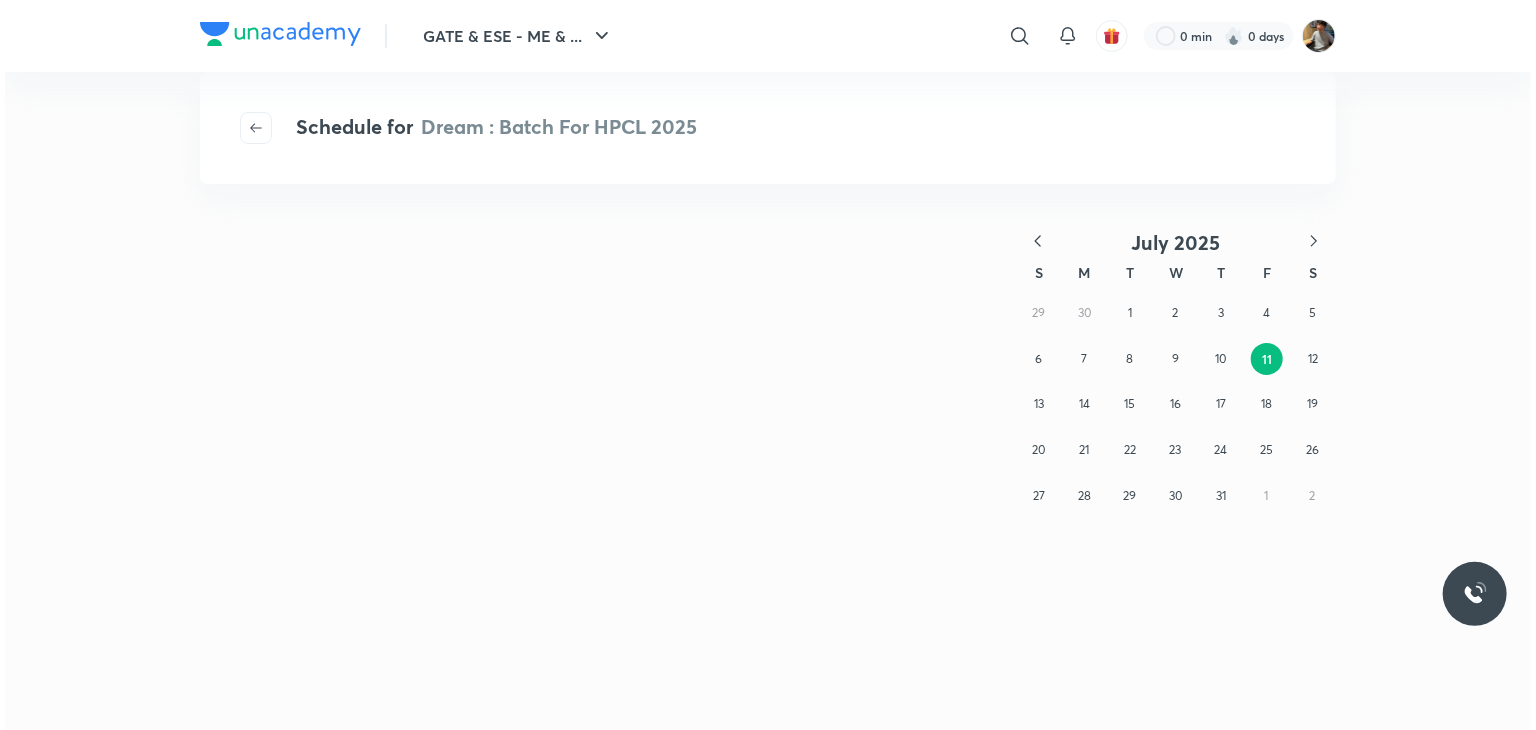scroll, scrollTop: 0, scrollLeft: 0, axis: both 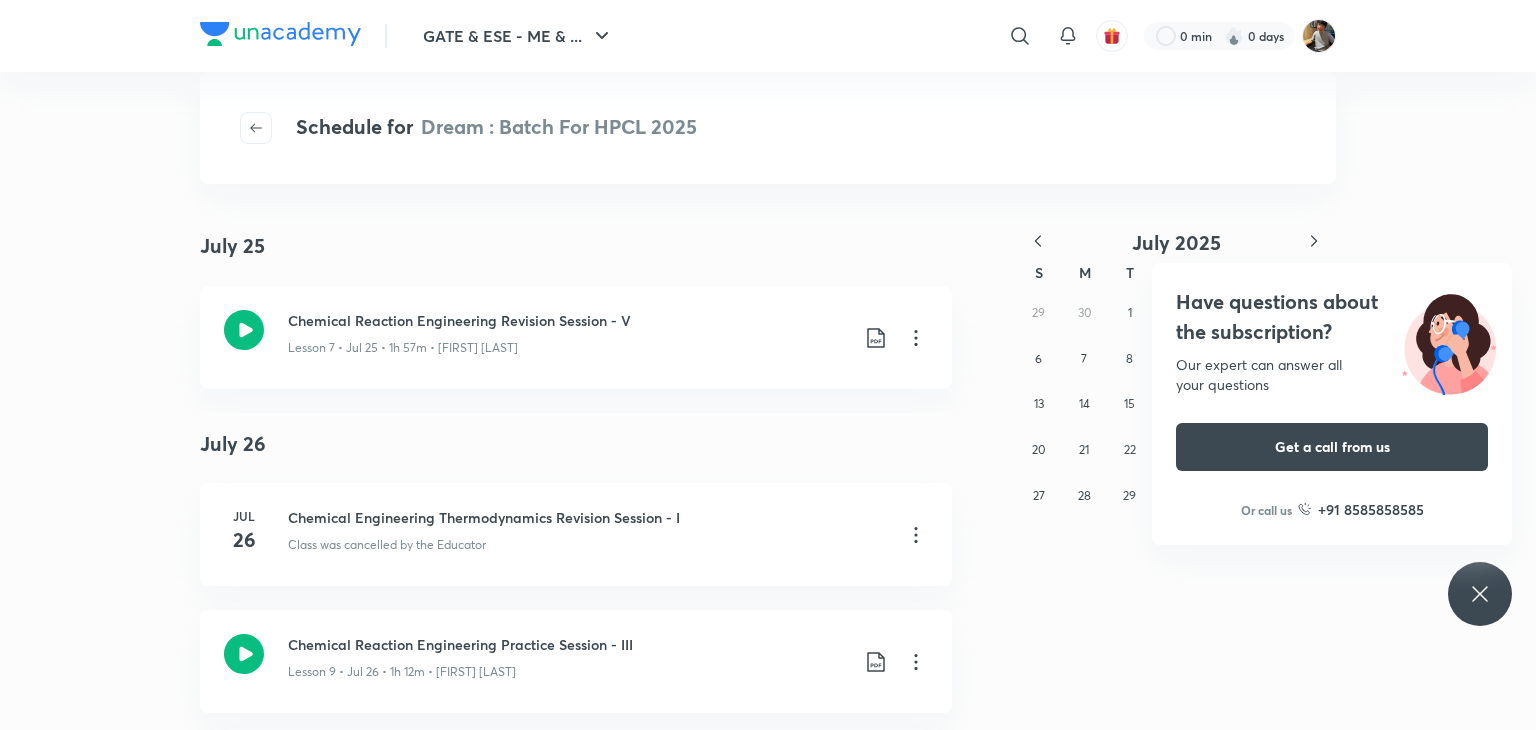 click on "Have questions about the subscription? Our expert can answer all your questions Get a call from us Or call us +91 8585858585" at bounding box center [1332, 404] 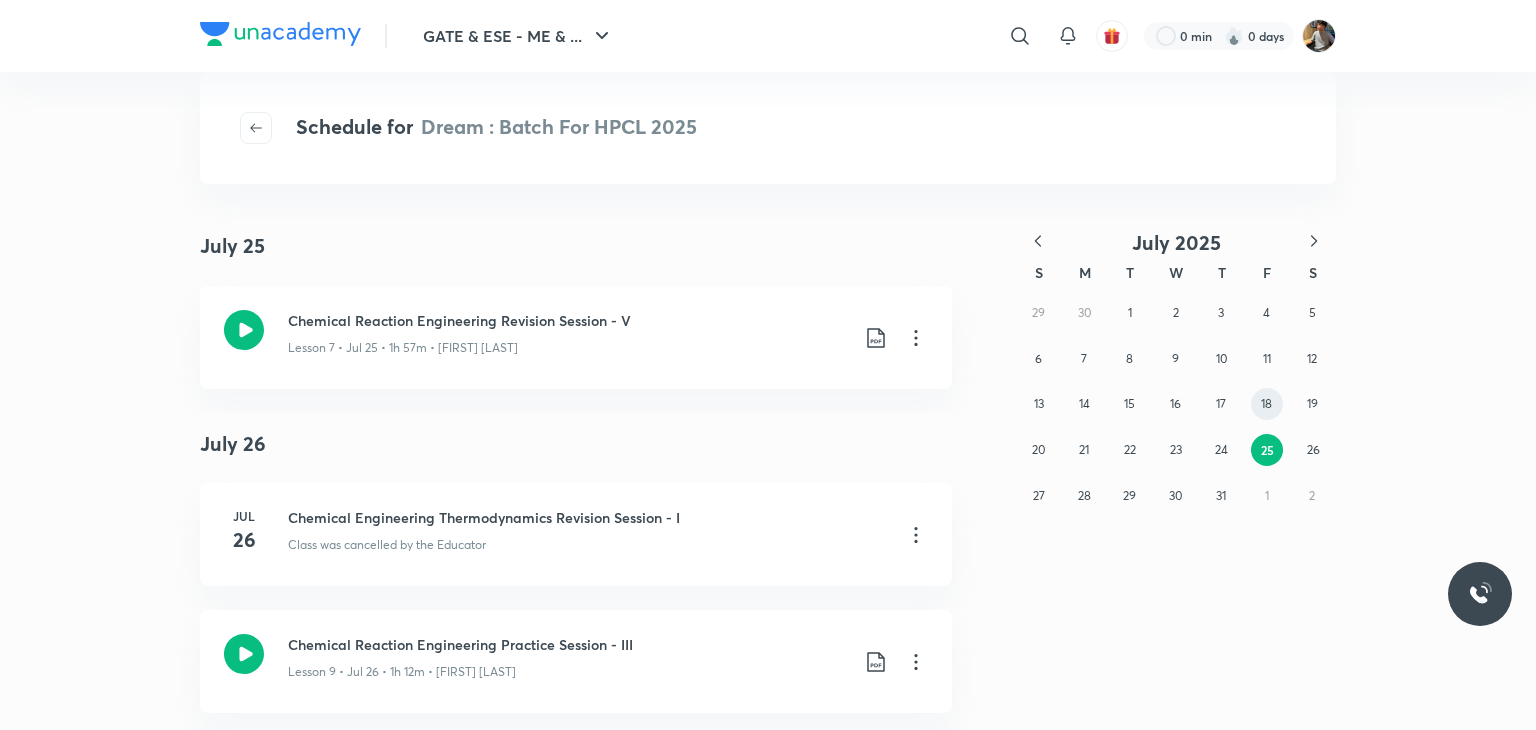 click on "18" at bounding box center [1266, 403] 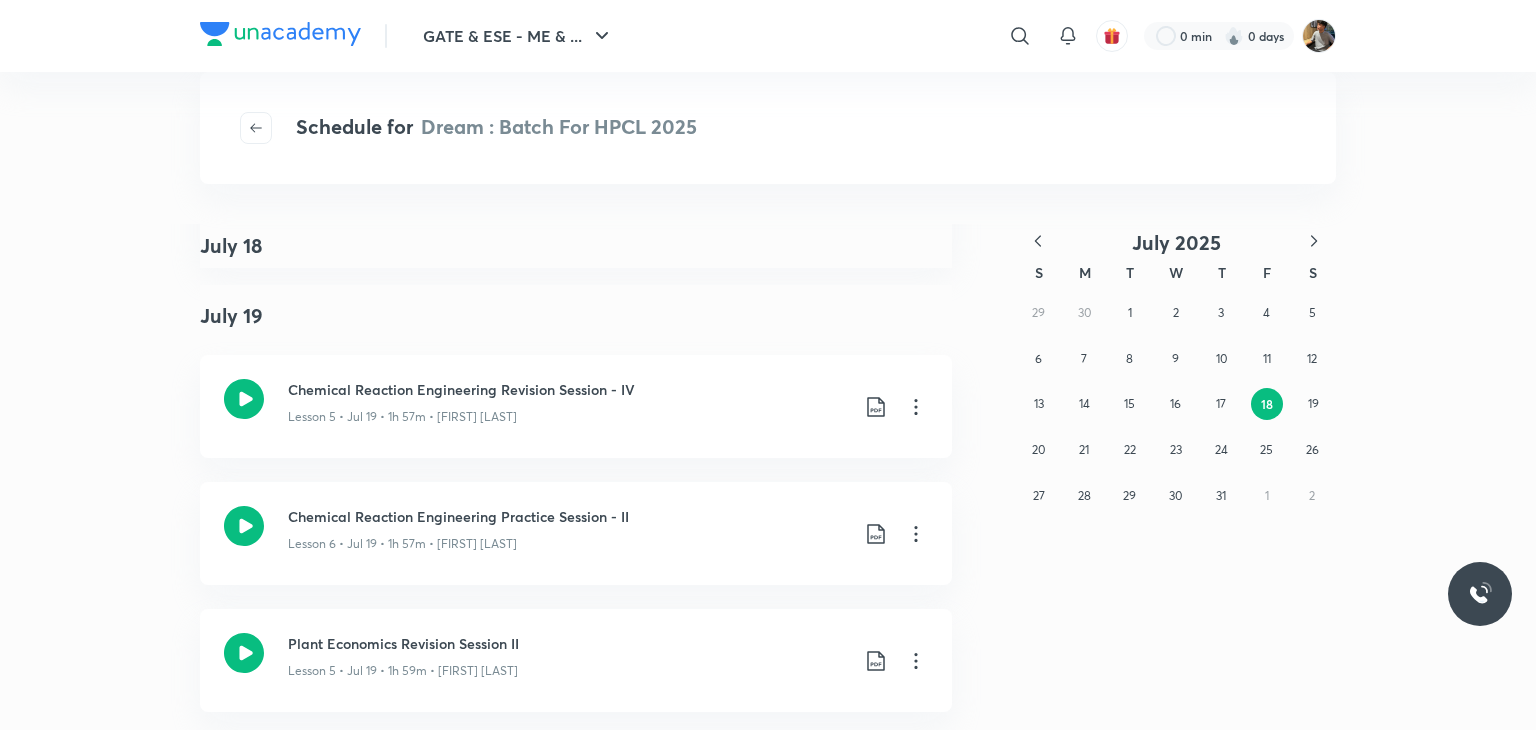 scroll, scrollTop: 0, scrollLeft: 0, axis: both 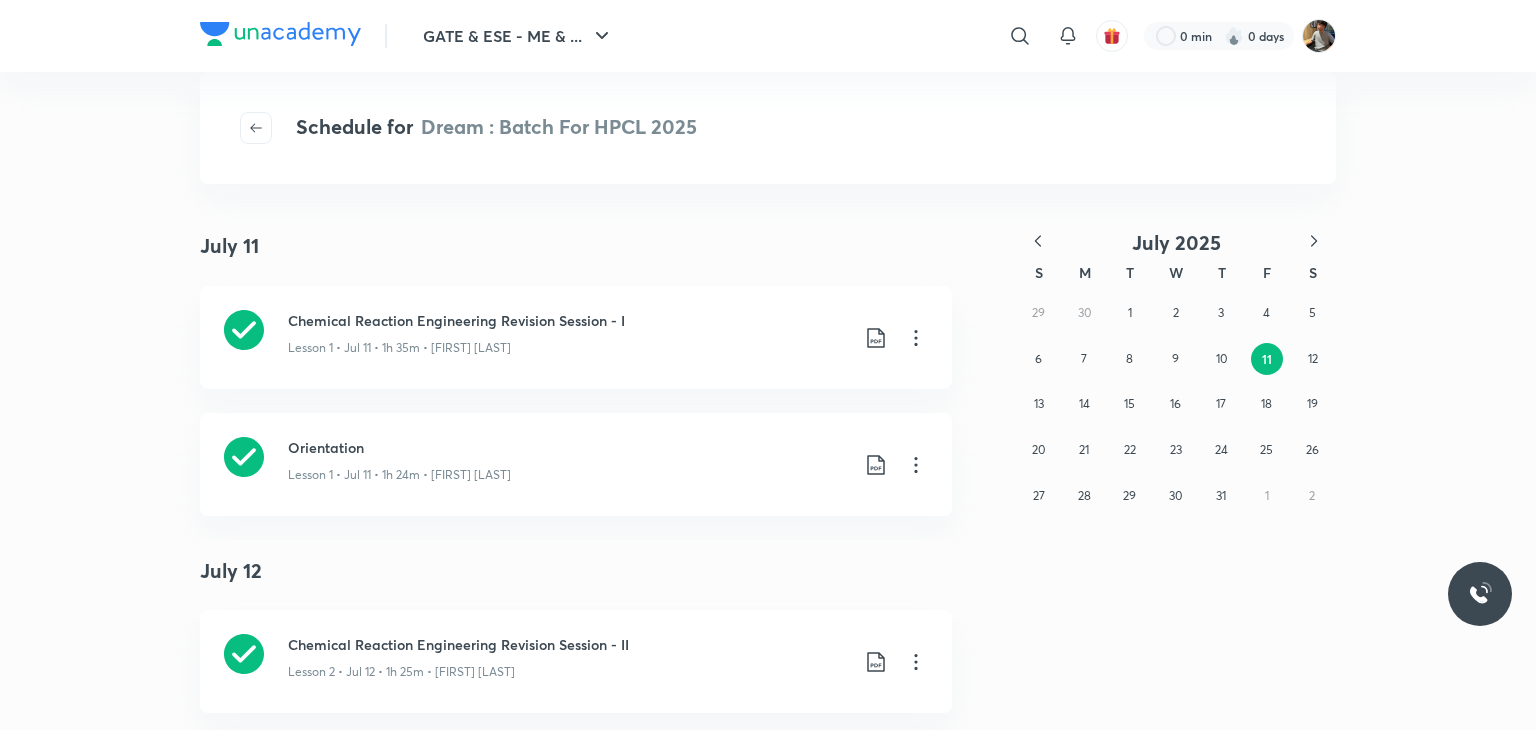 click on "11" at bounding box center (1267, 359) 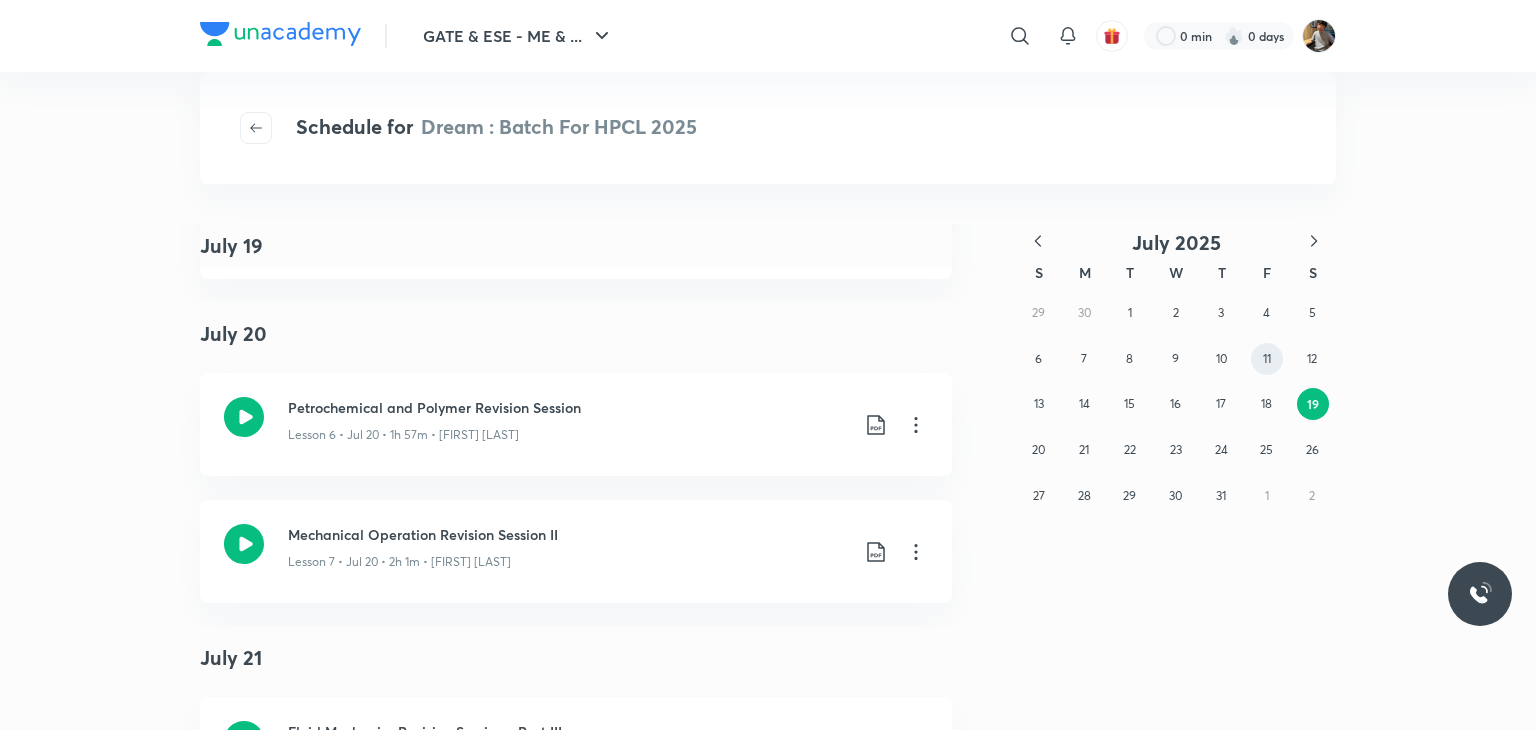scroll, scrollTop: 2487, scrollLeft: 0, axis: vertical 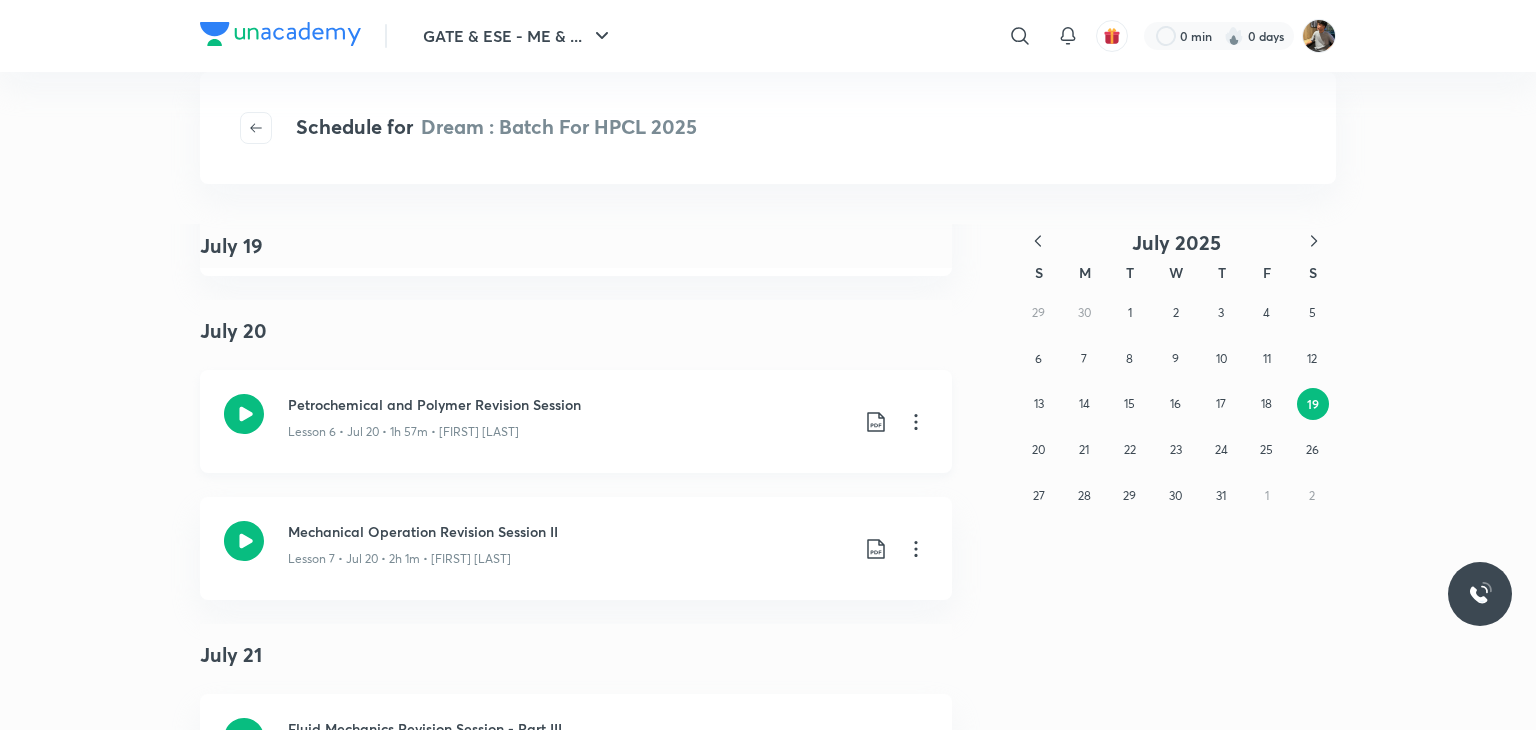 click 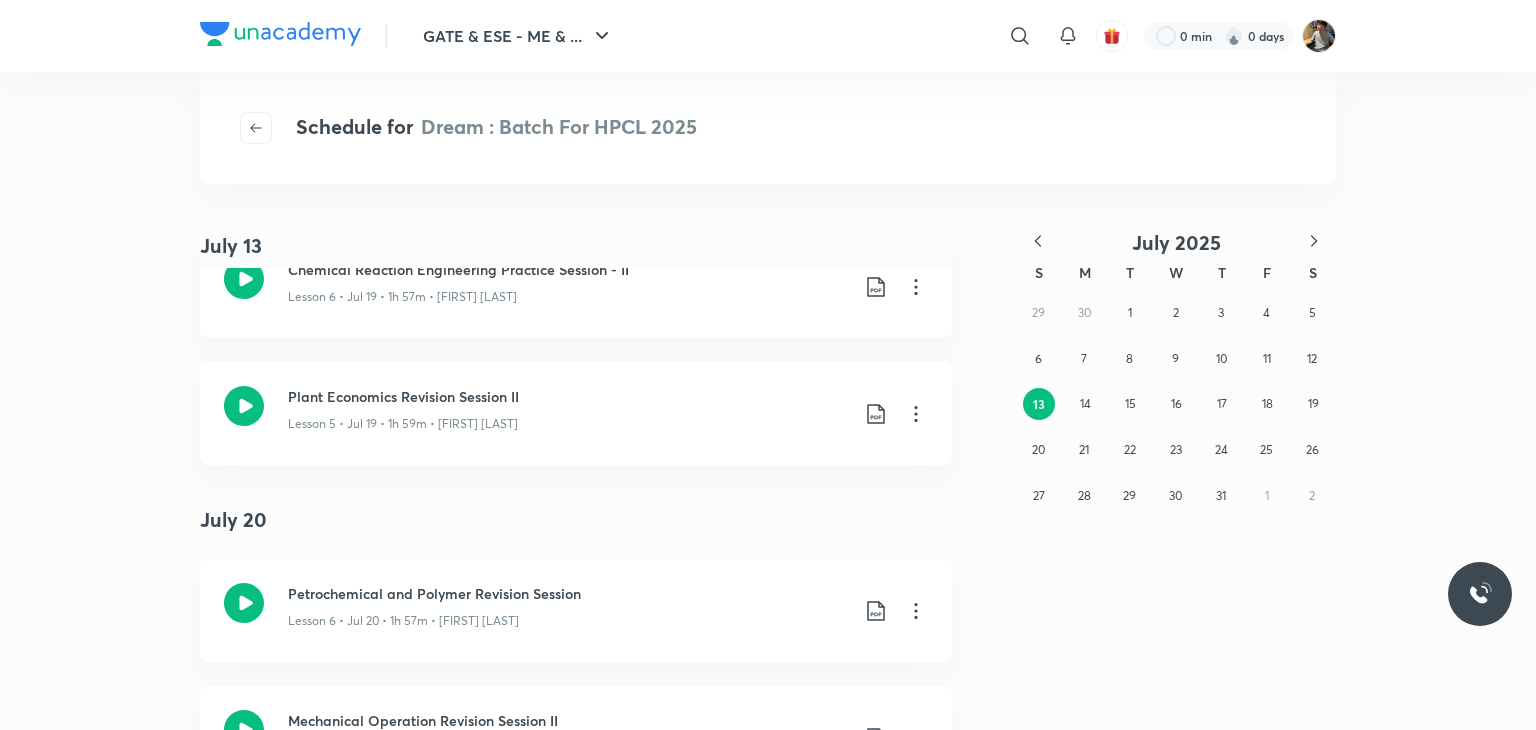 scroll, scrollTop: 0, scrollLeft: 0, axis: both 